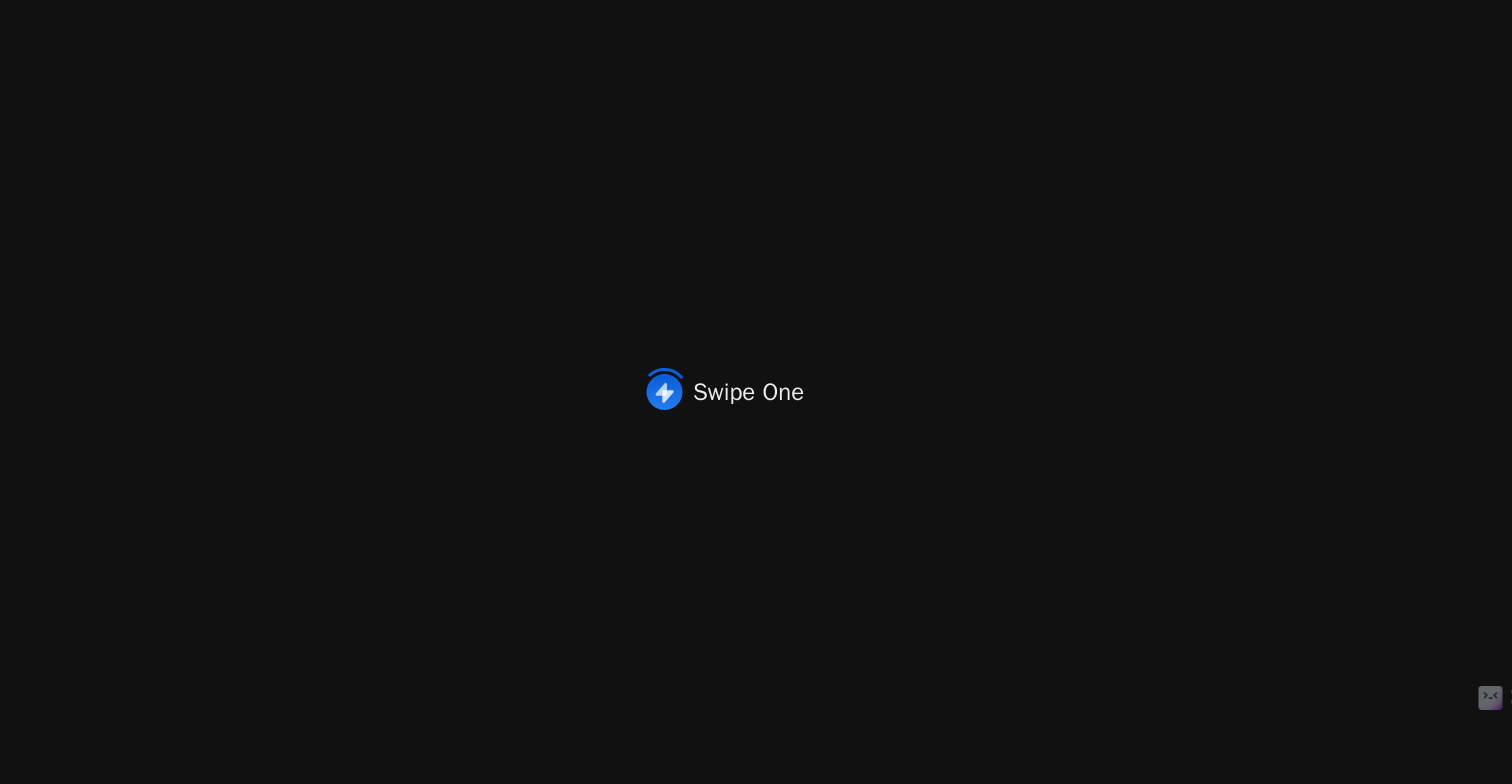 scroll, scrollTop: 0, scrollLeft: 0, axis: both 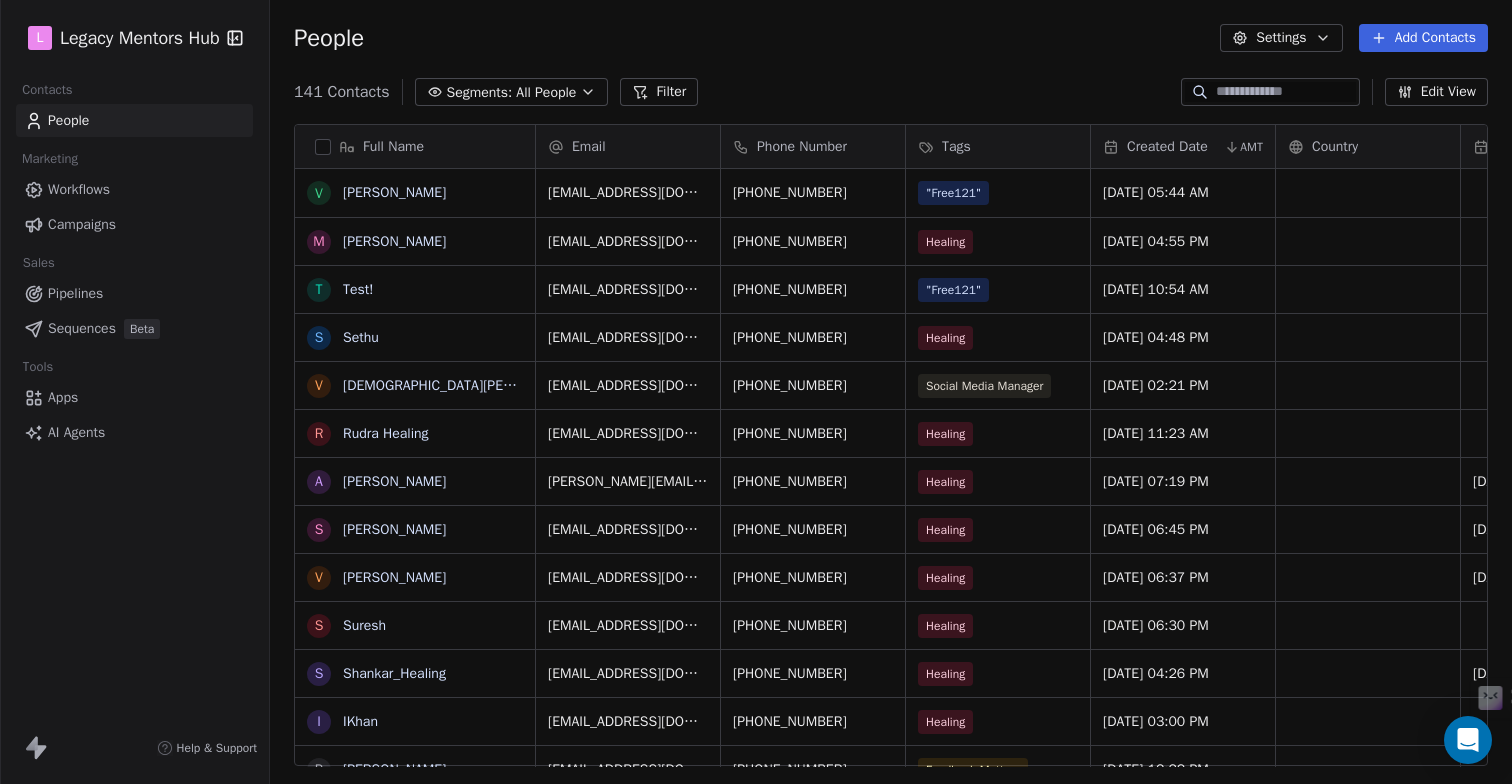 click on "Apps" at bounding box center (134, 397) 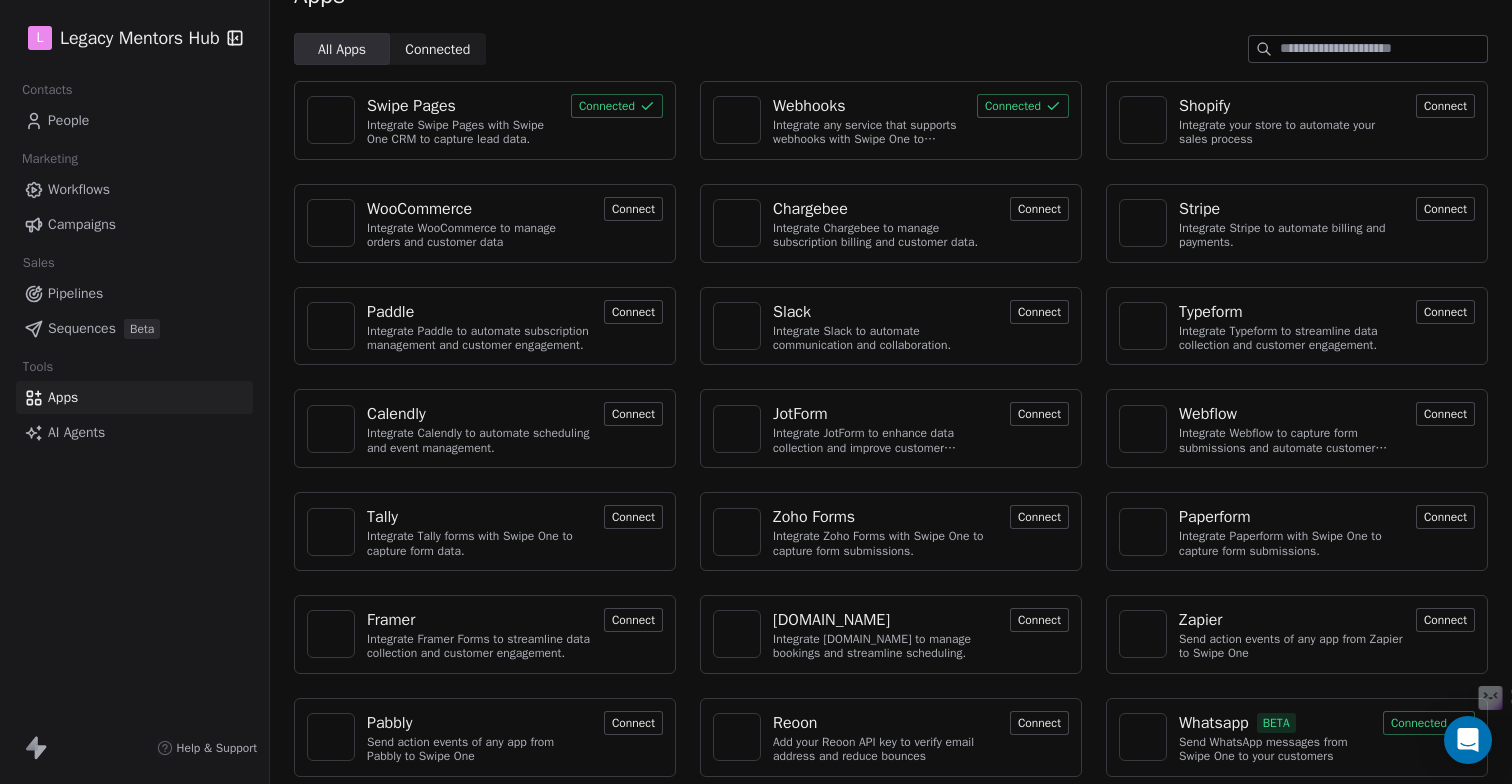 scroll, scrollTop: 51, scrollLeft: 0, axis: vertical 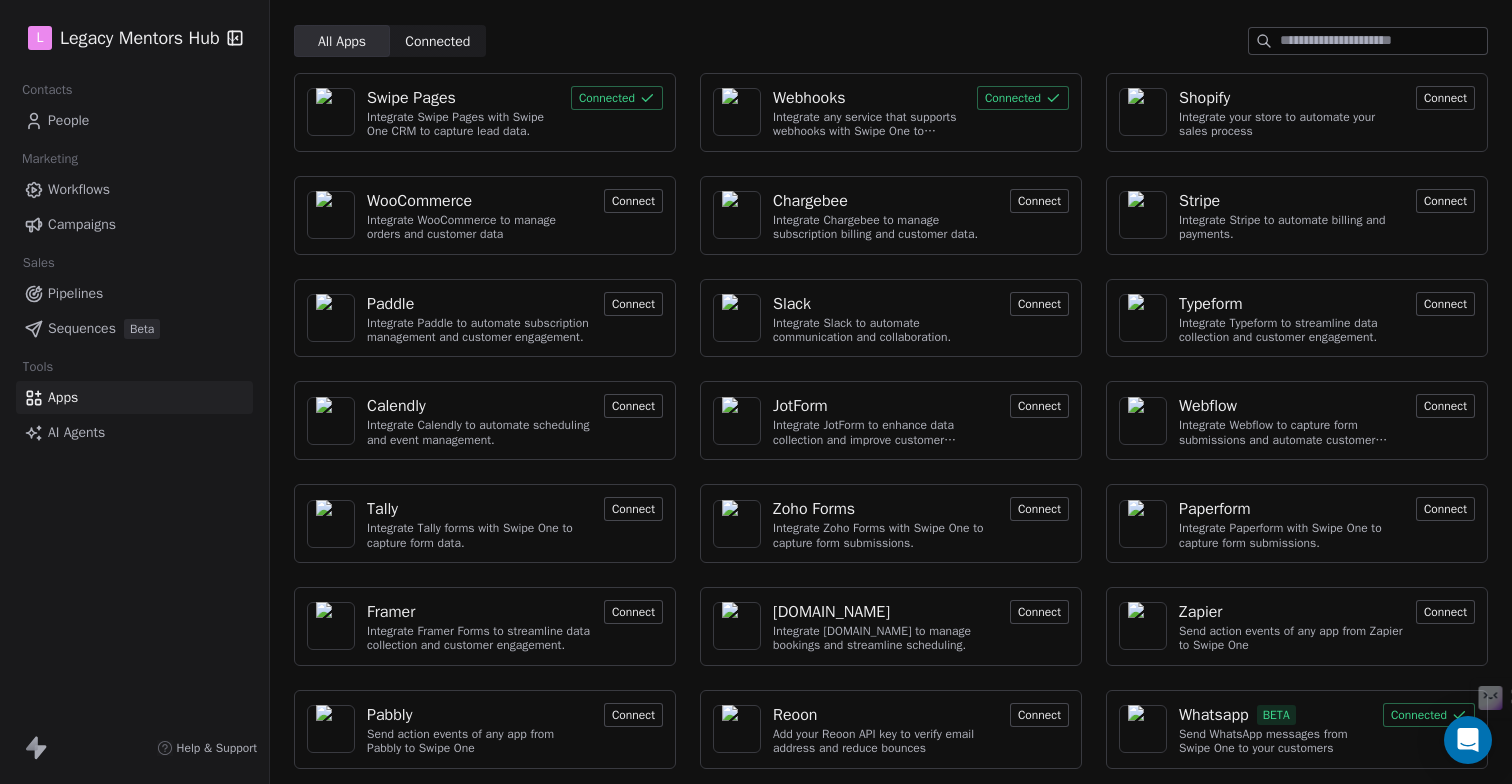 click on "Whatsapp" at bounding box center (1214, 715) 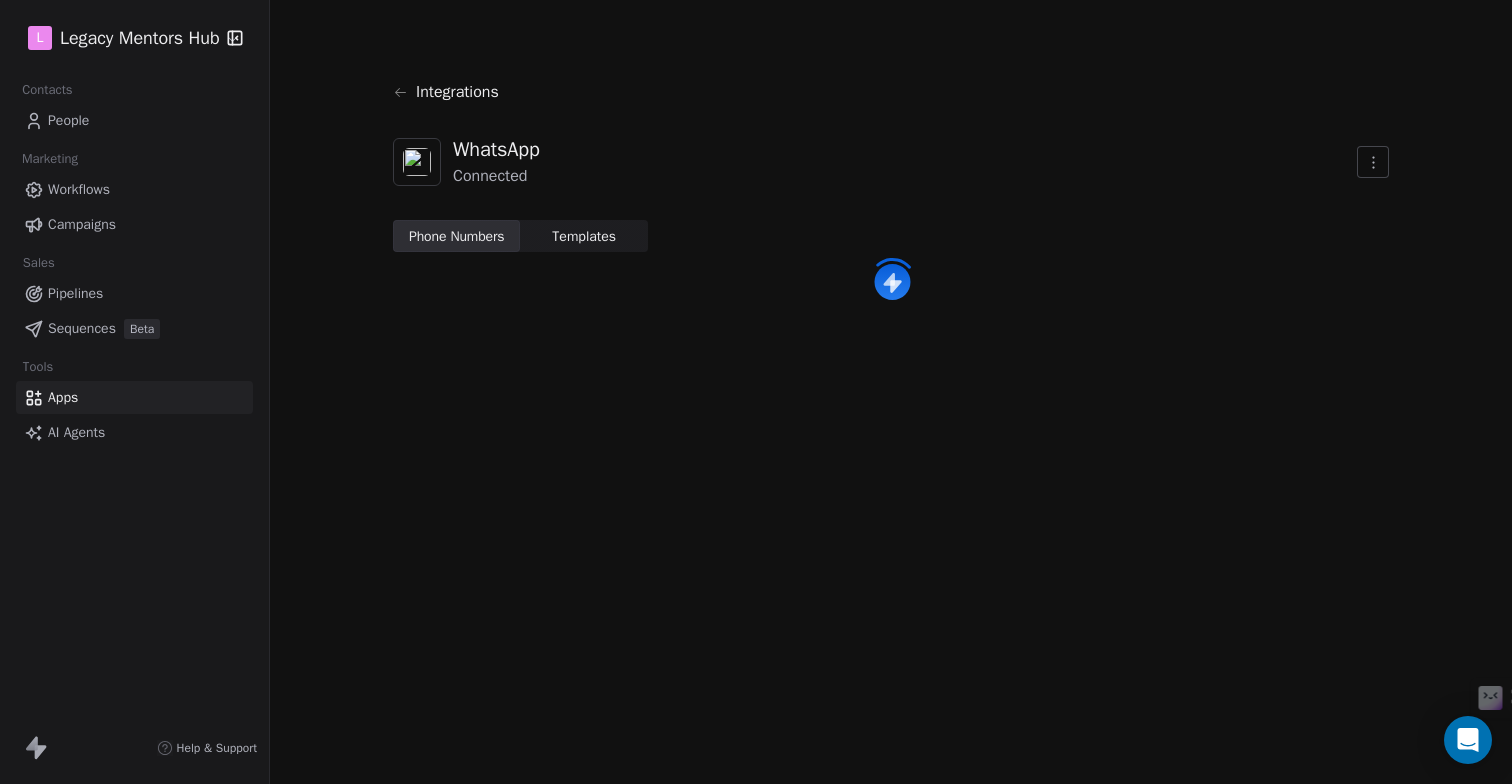 scroll, scrollTop: 0, scrollLeft: 0, axis: both 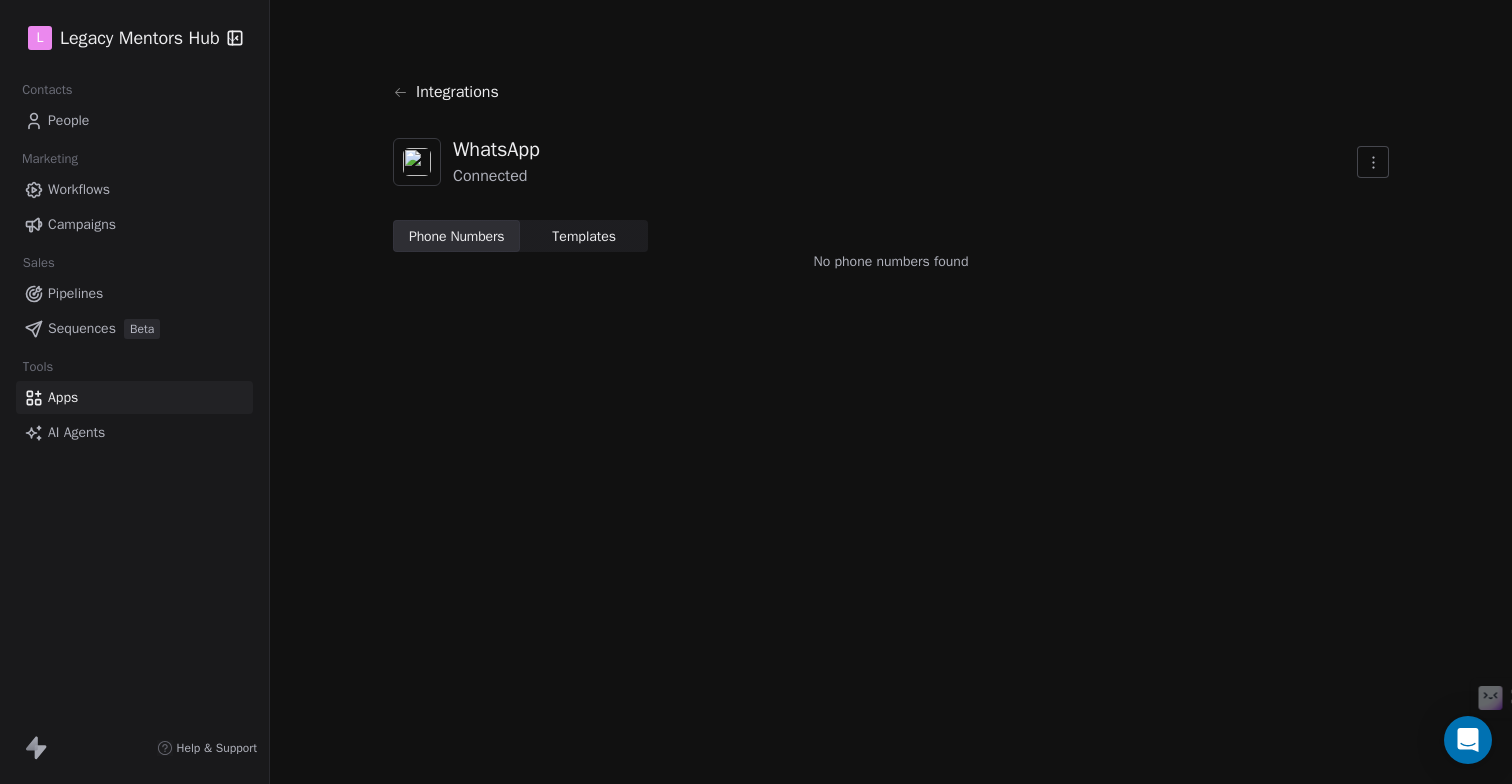 click on "Templates Templates" at bounding box center [583, 236] 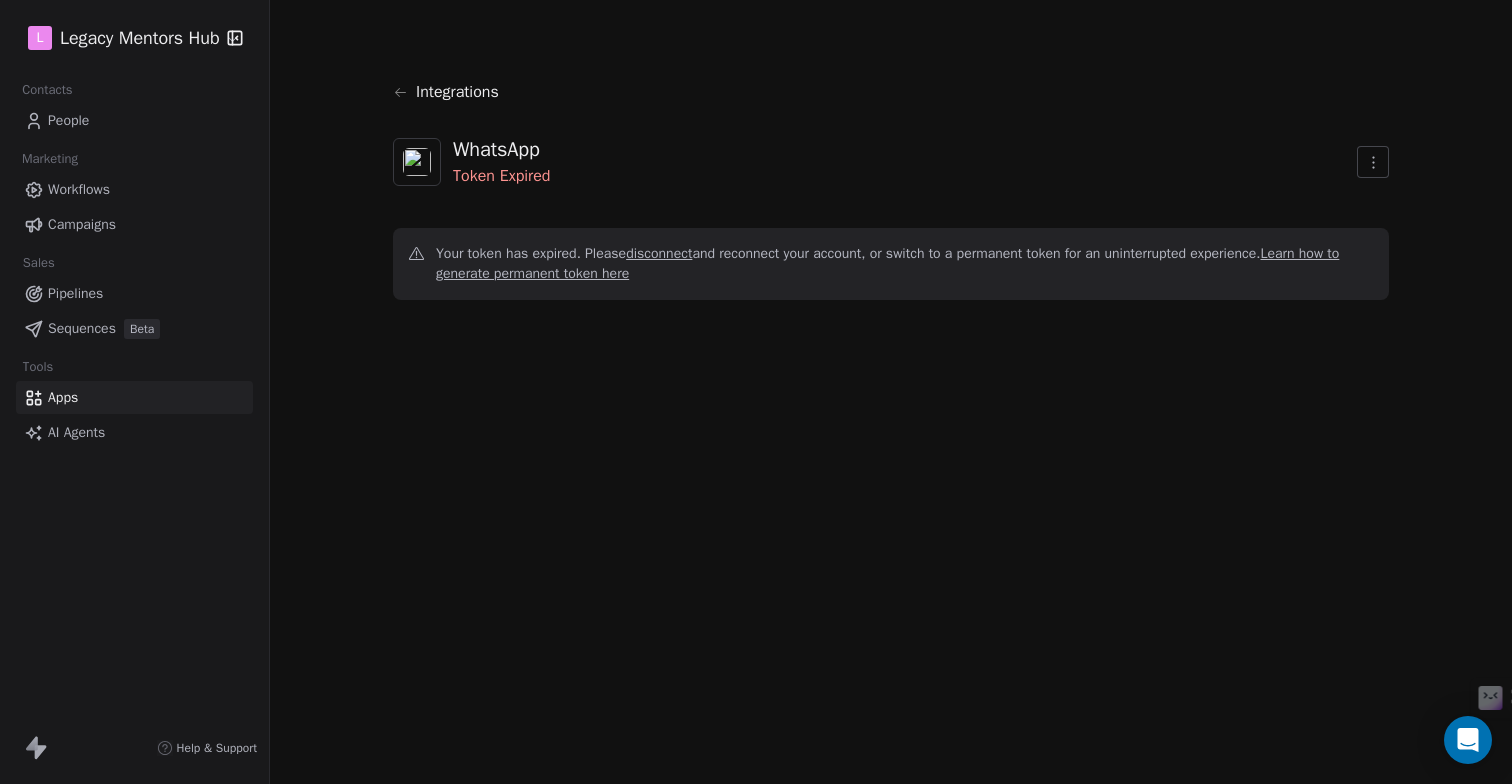 click on "disconnect" at bounding box center (659, 253) 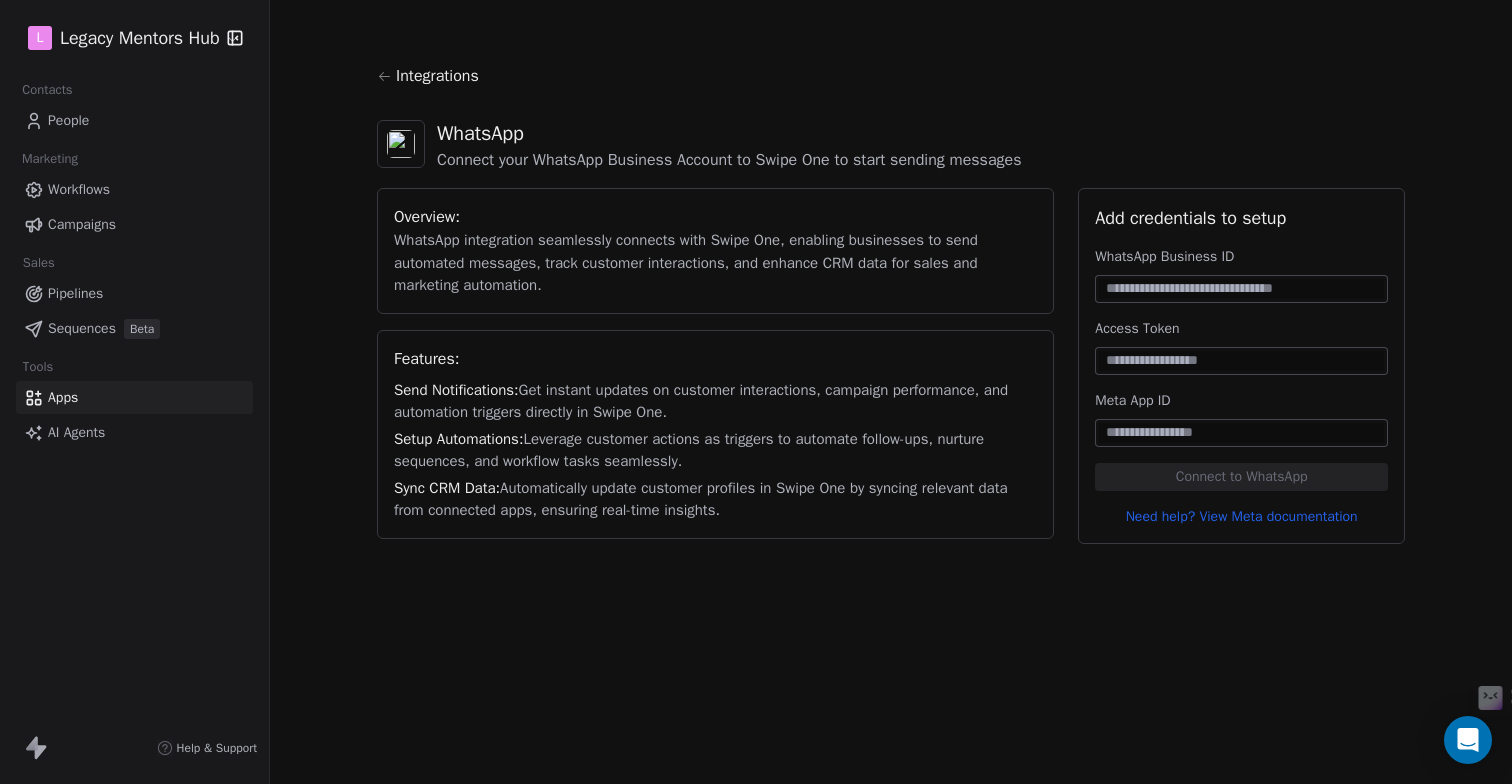 click on "Need help? View Meta documentation" at bounding box center (1241, 517) 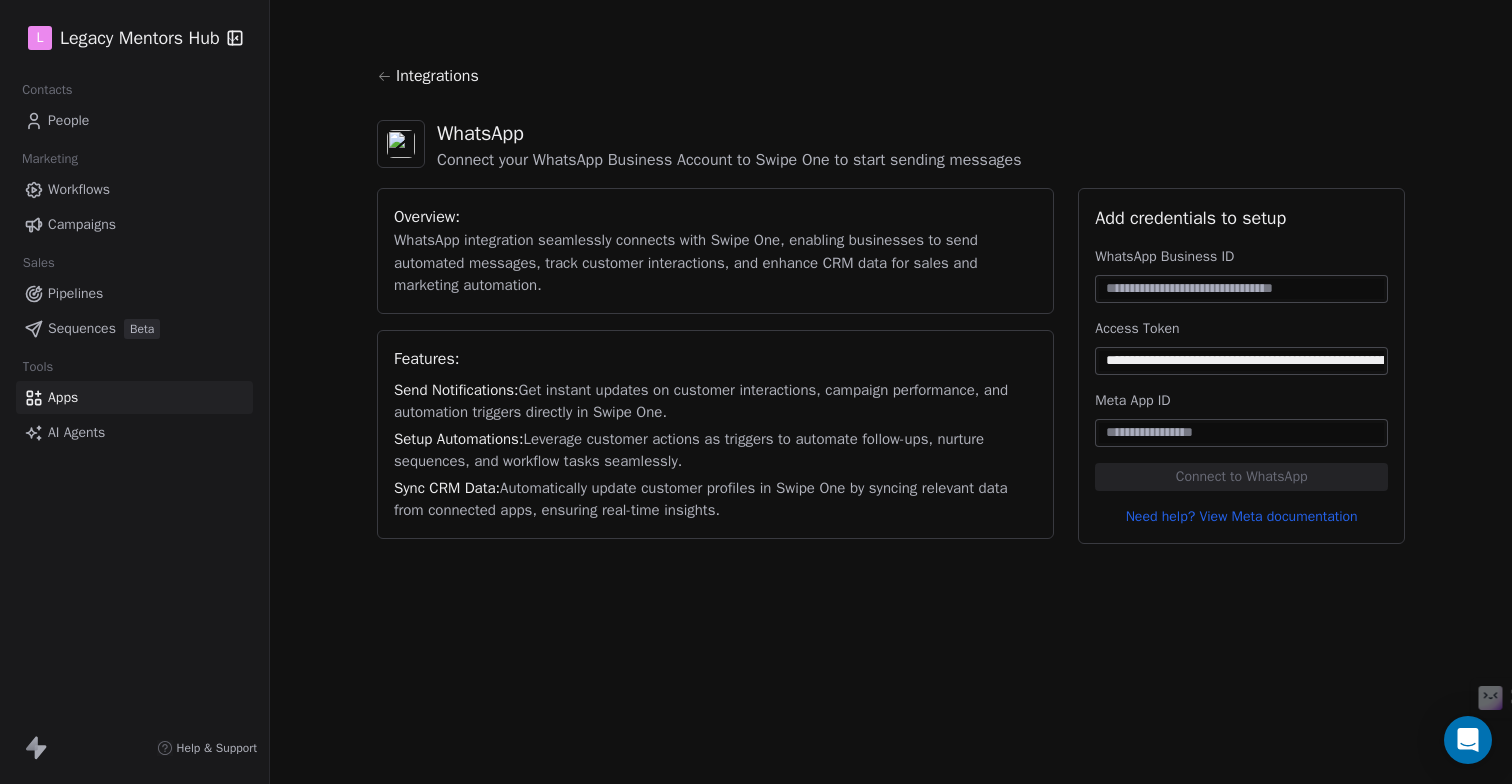 scroll, scrollTop: 0, scrollLeft: 1399, axis: horizontal 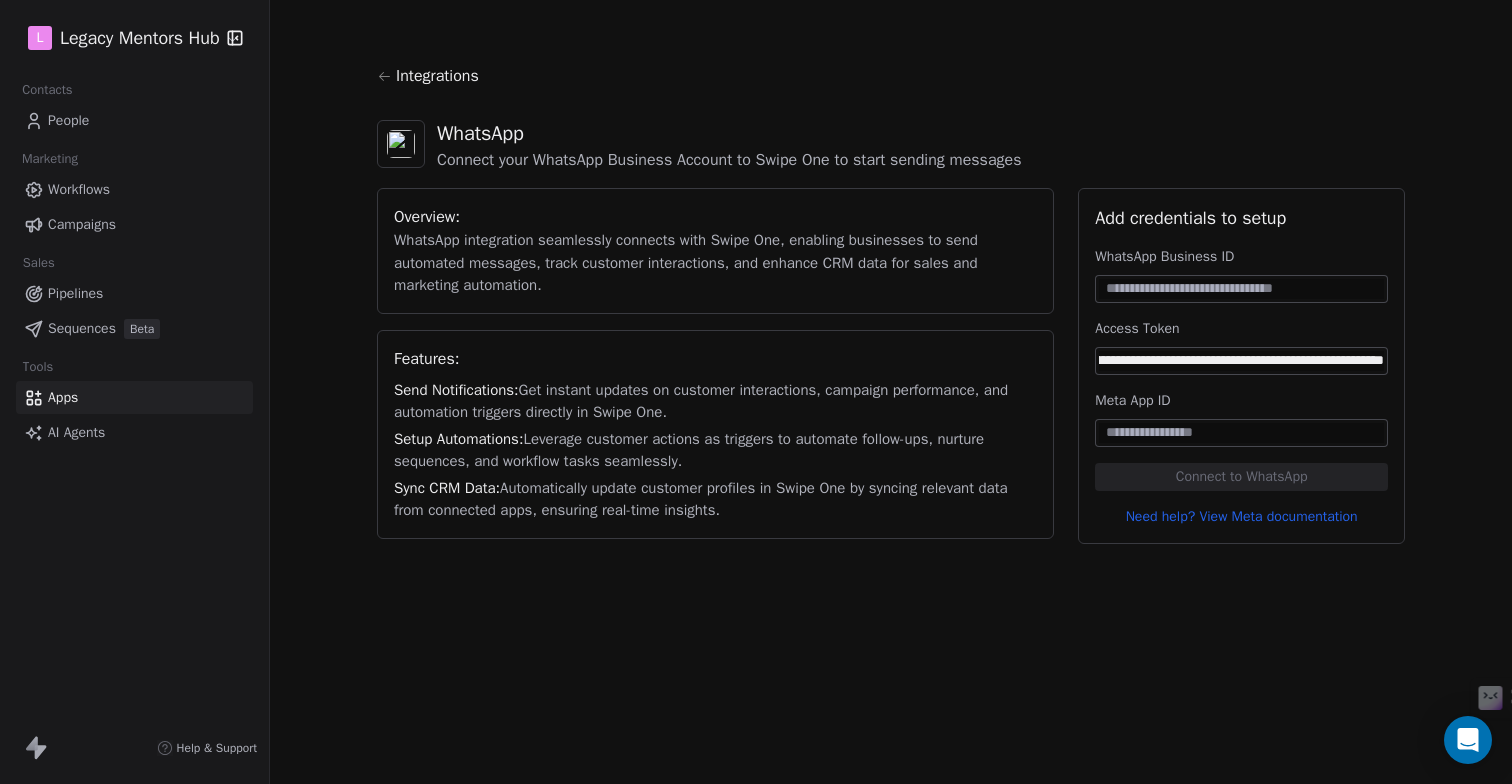 type on "**********" 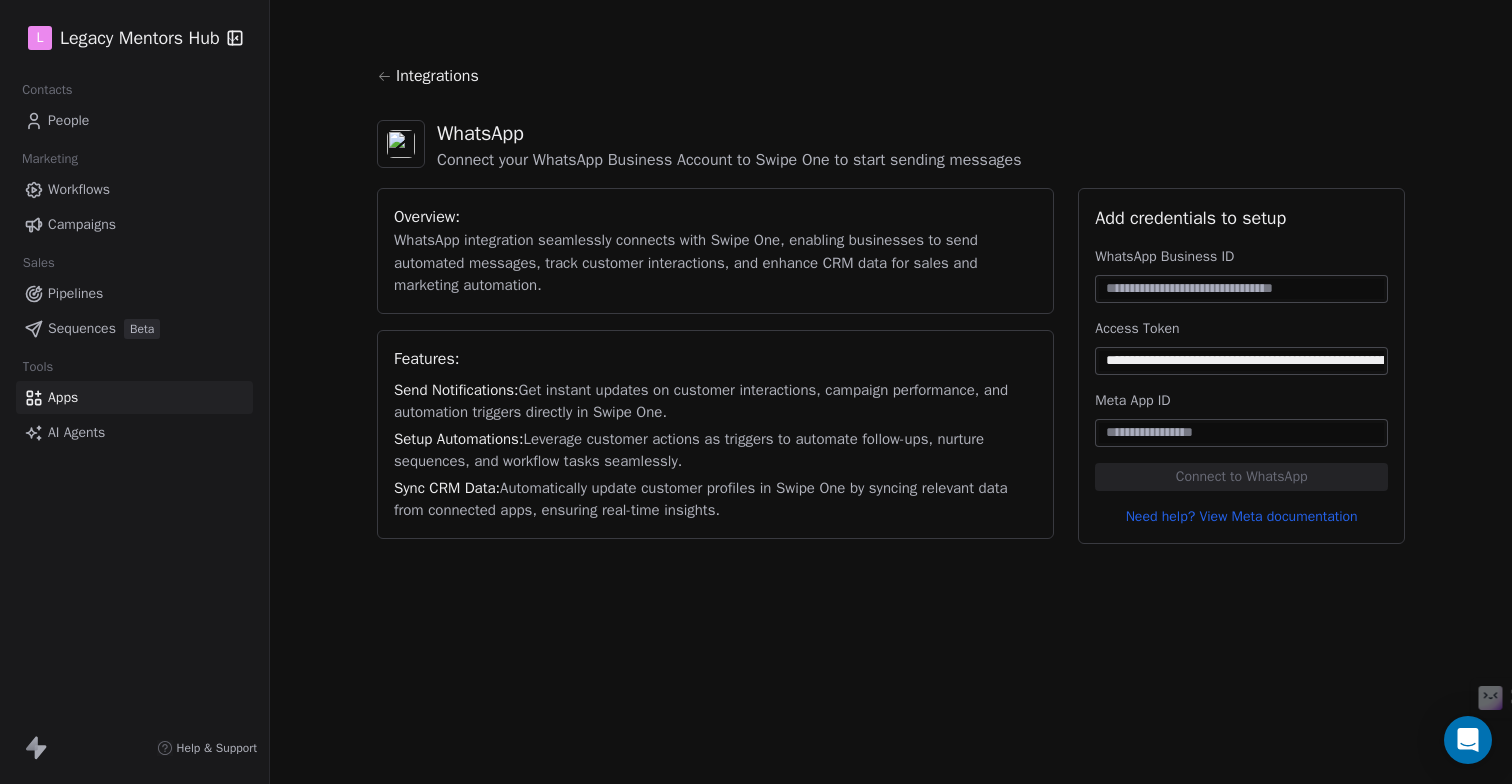 click at bounding box center [1241, 289] 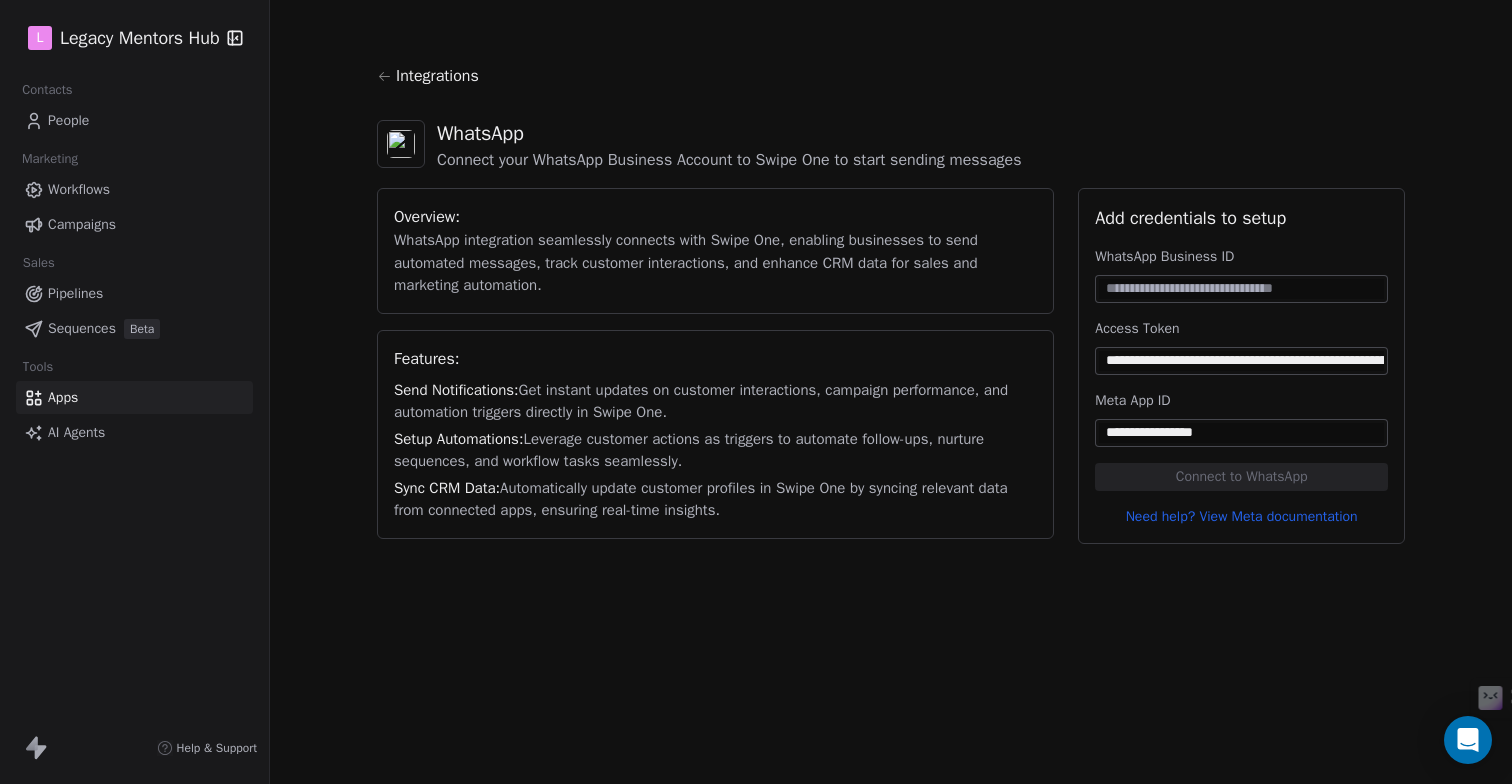 type on "**********" 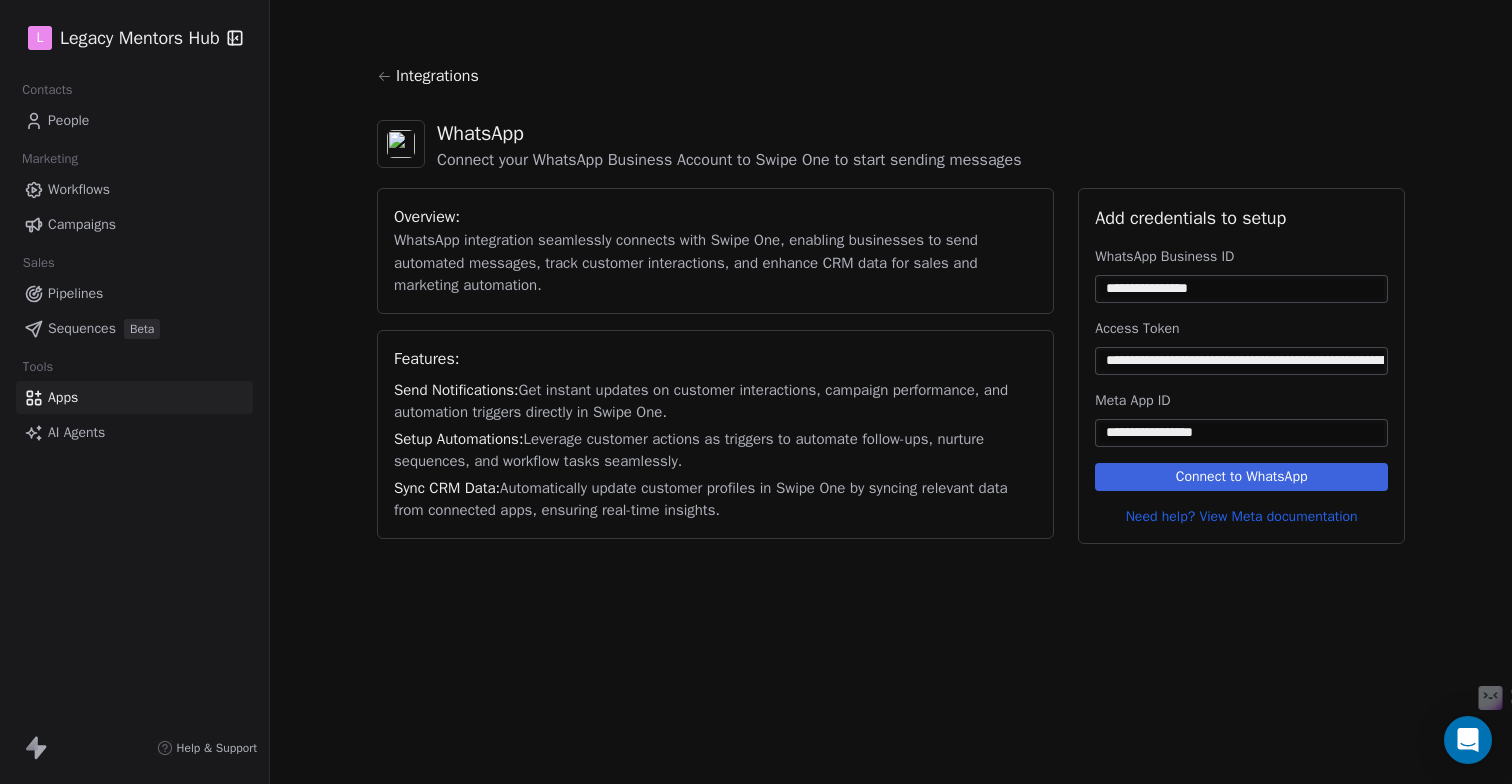click on "**********" at bounding box center [1241, 289] 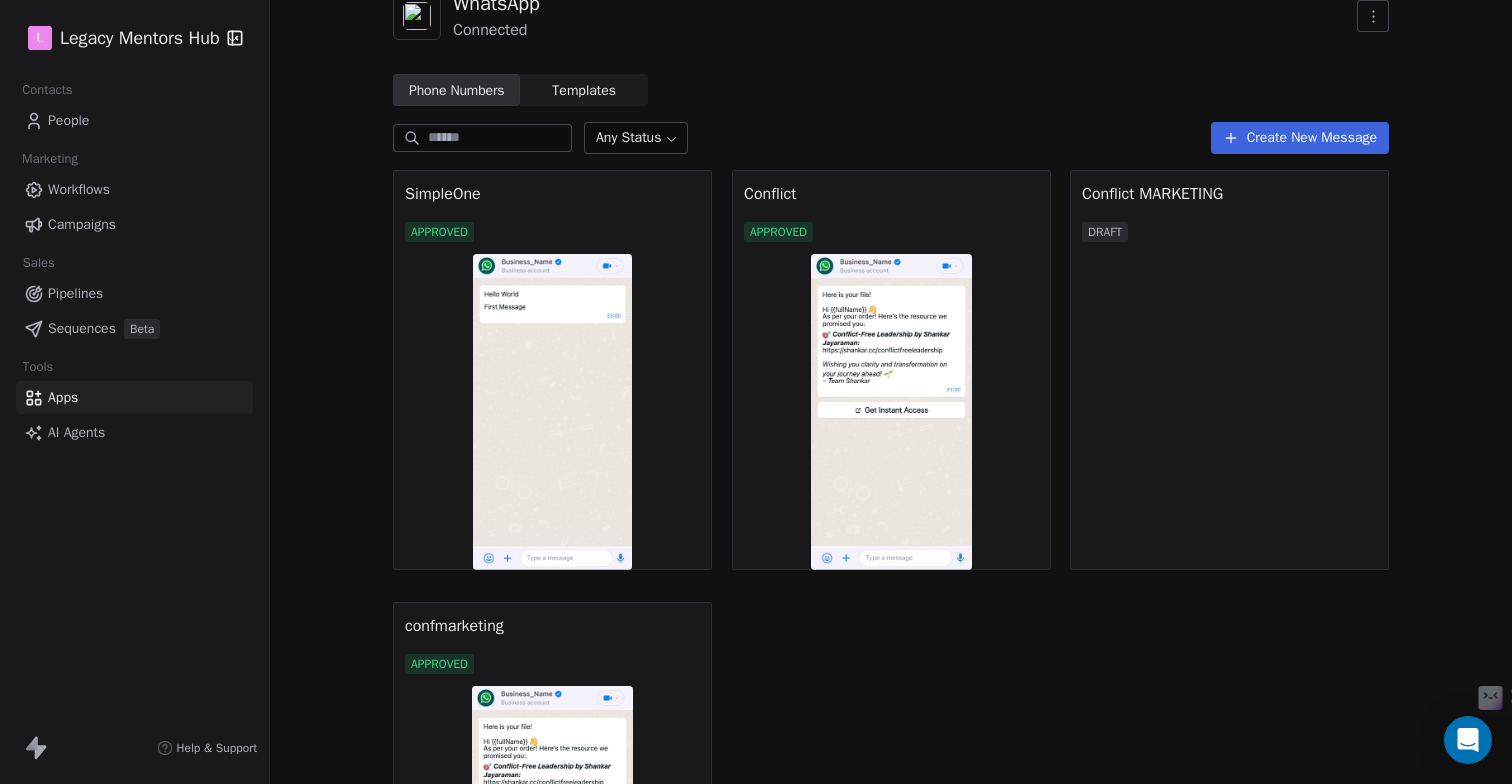 scroll, scrollTop: 0, scrollLeft: 0, axis: both 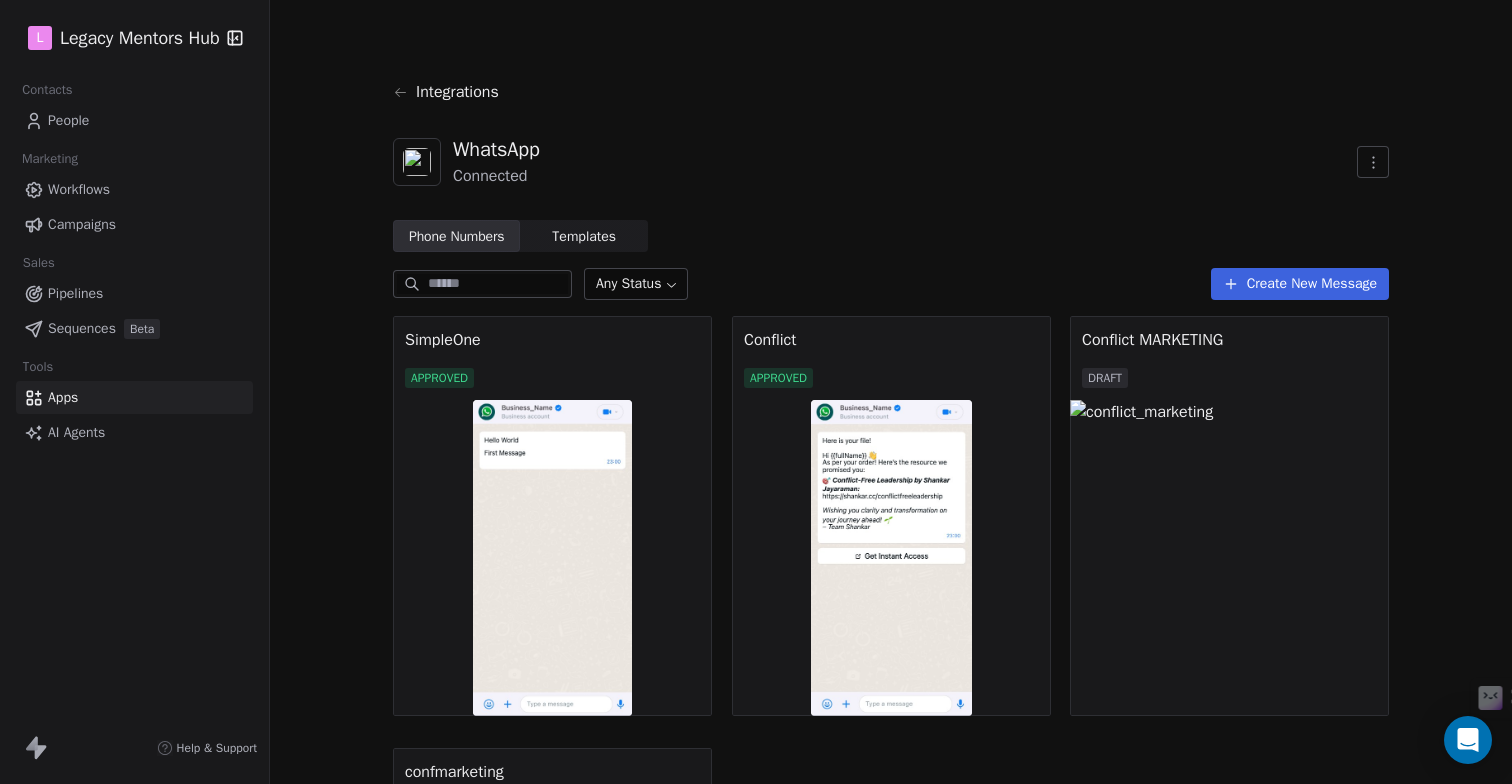 click 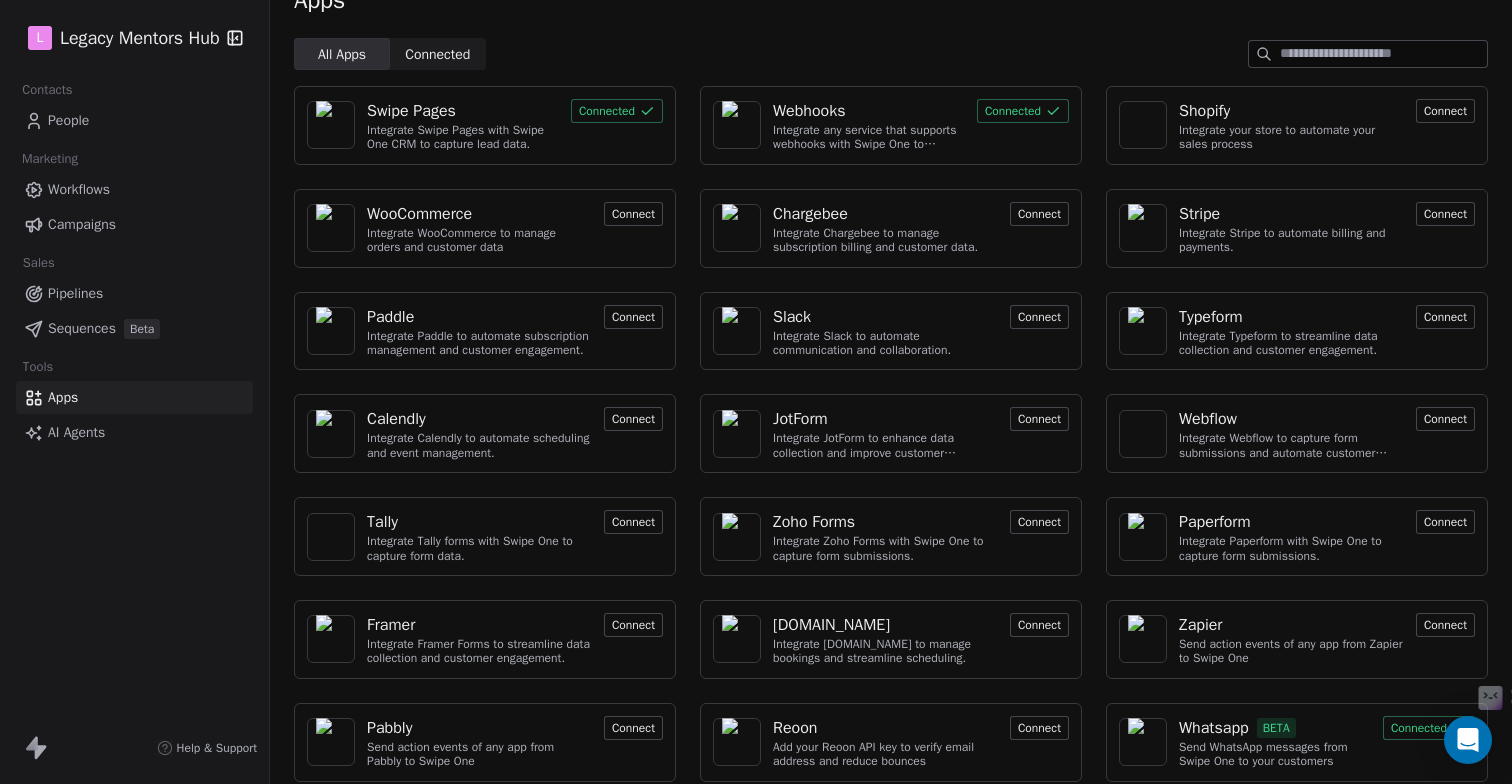 scroll, scrollTop: 51, scrollLeft: 0, axis: vertical 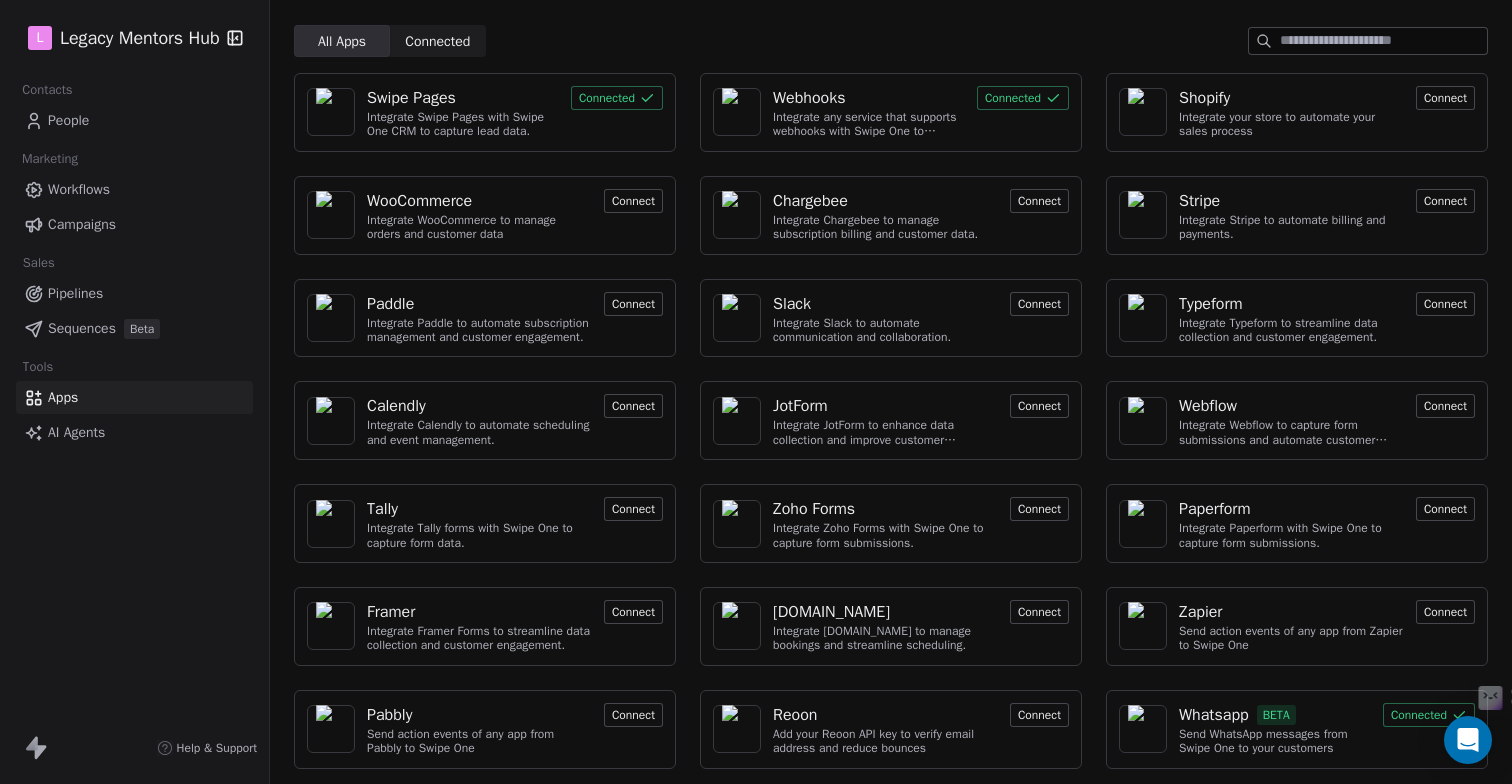 click on "Whatsapp" at bounding box center [1214, 715] 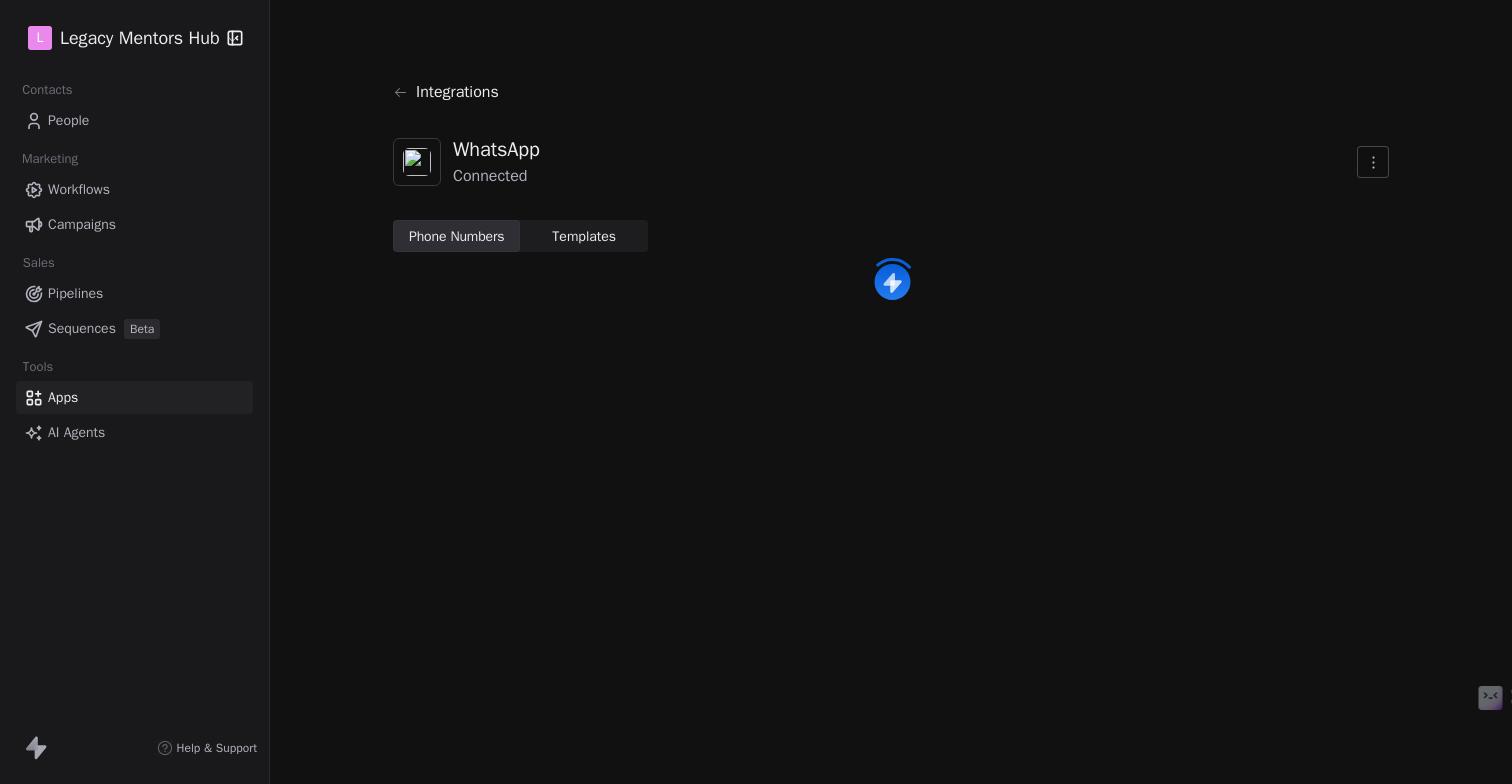 scroll, scrollTop: 0, scrollLeft: 0, axis: both 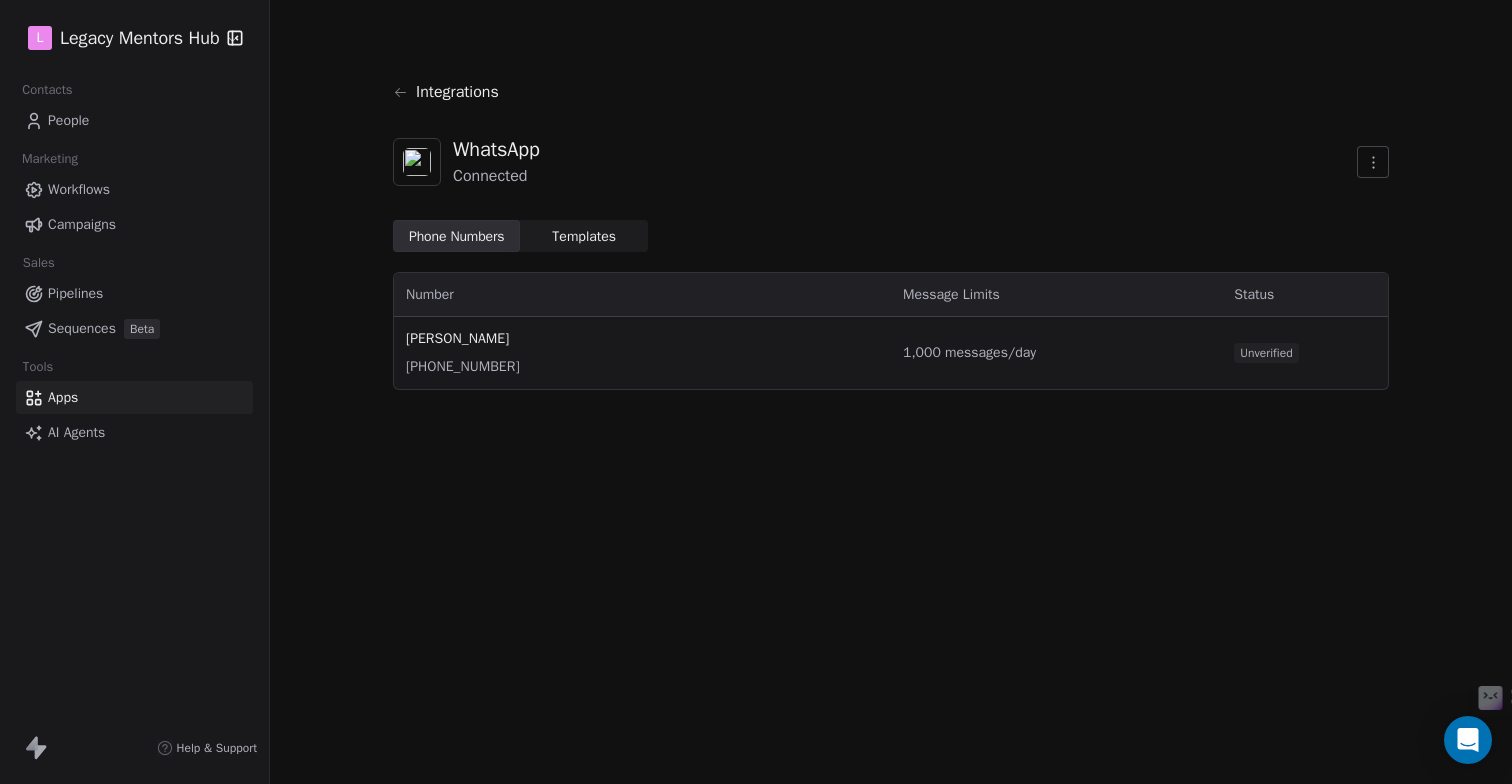 click on "Unverified" at bounding box center (1266, 353) 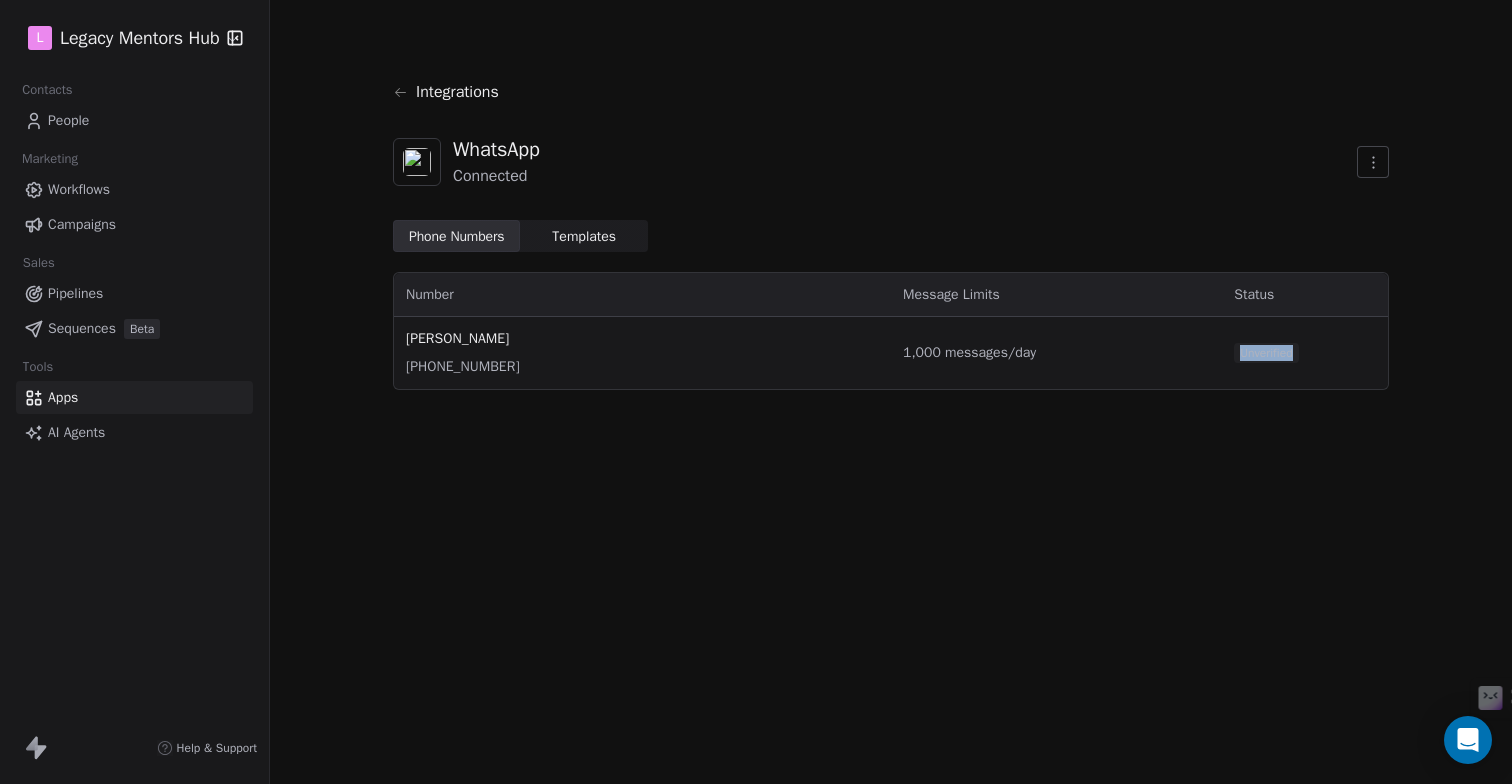 click on "Unverified" at bounding box center [1266, 353] 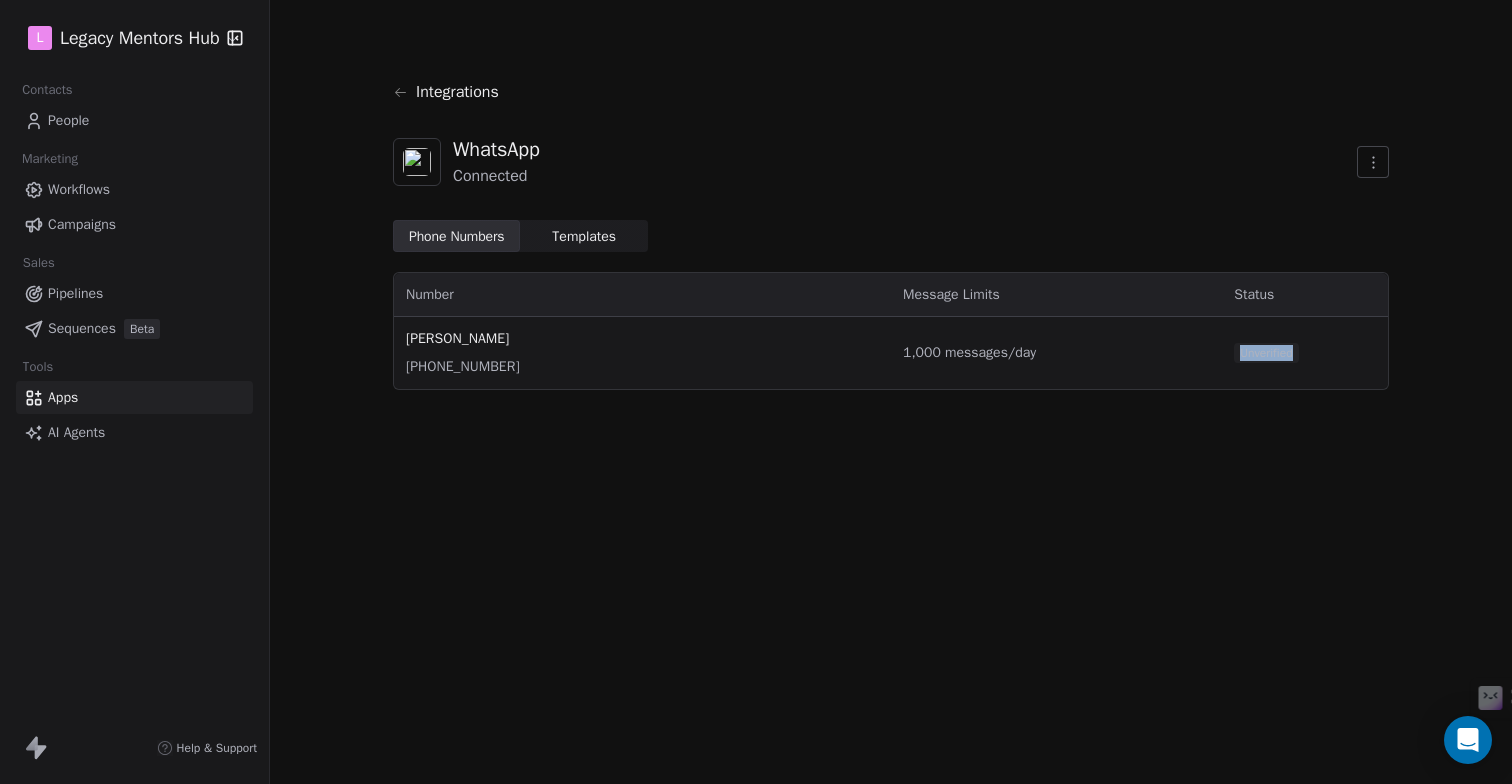 click on "Templates" at bounding box center [584, 236] 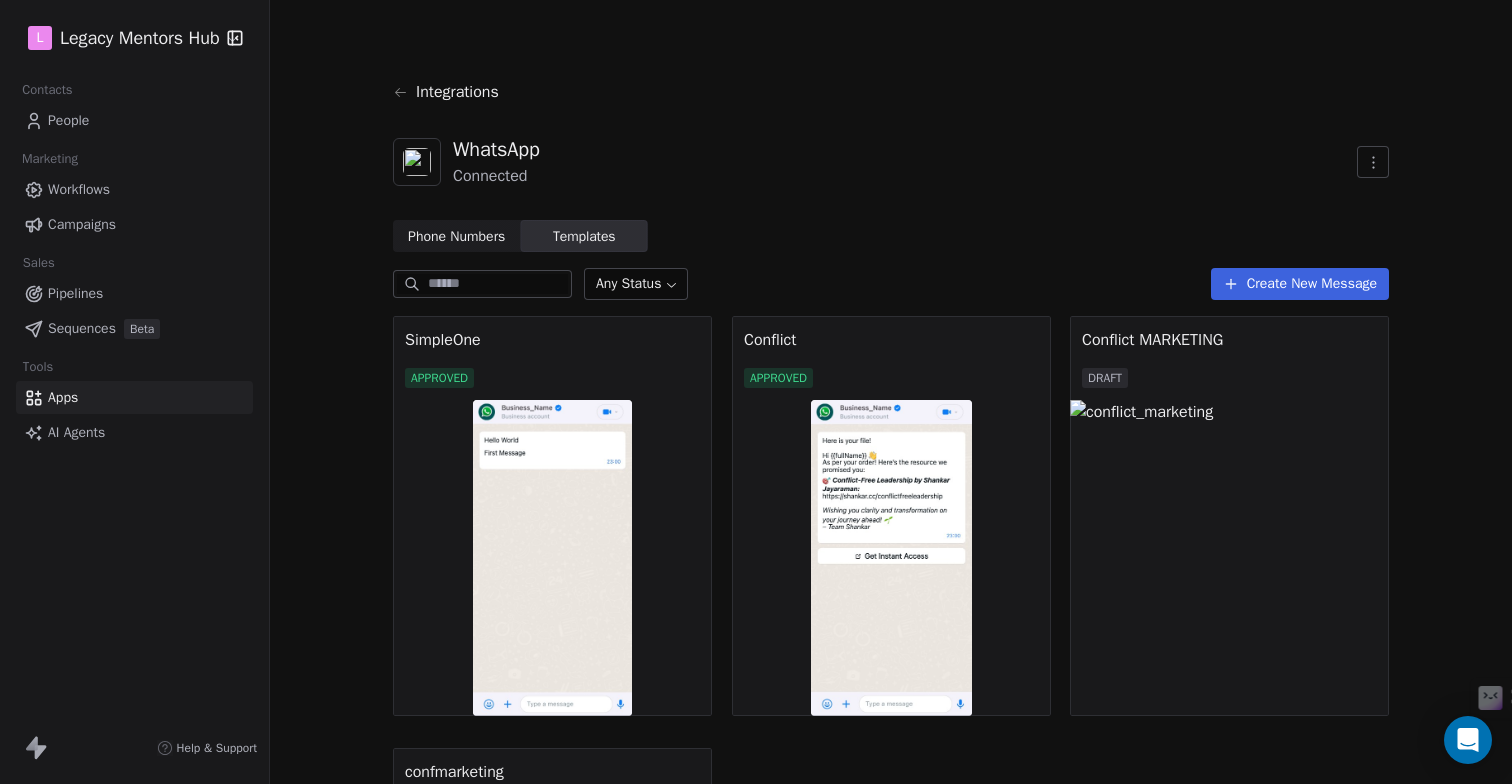 click on "Phone Numbers" at bounding box center [456, 236] 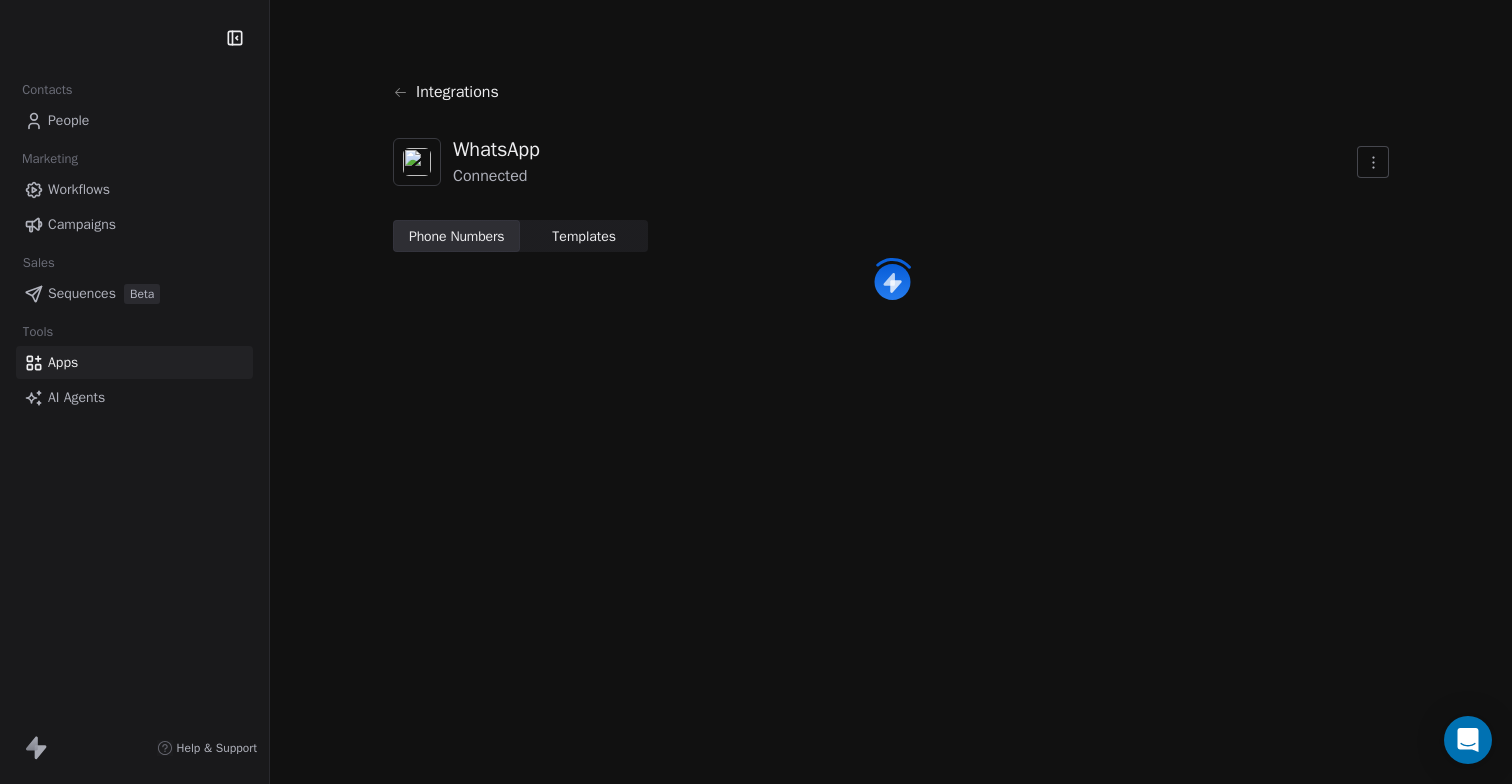 scroll, scrollTop: 0, scrollLeft: 0, axis: both 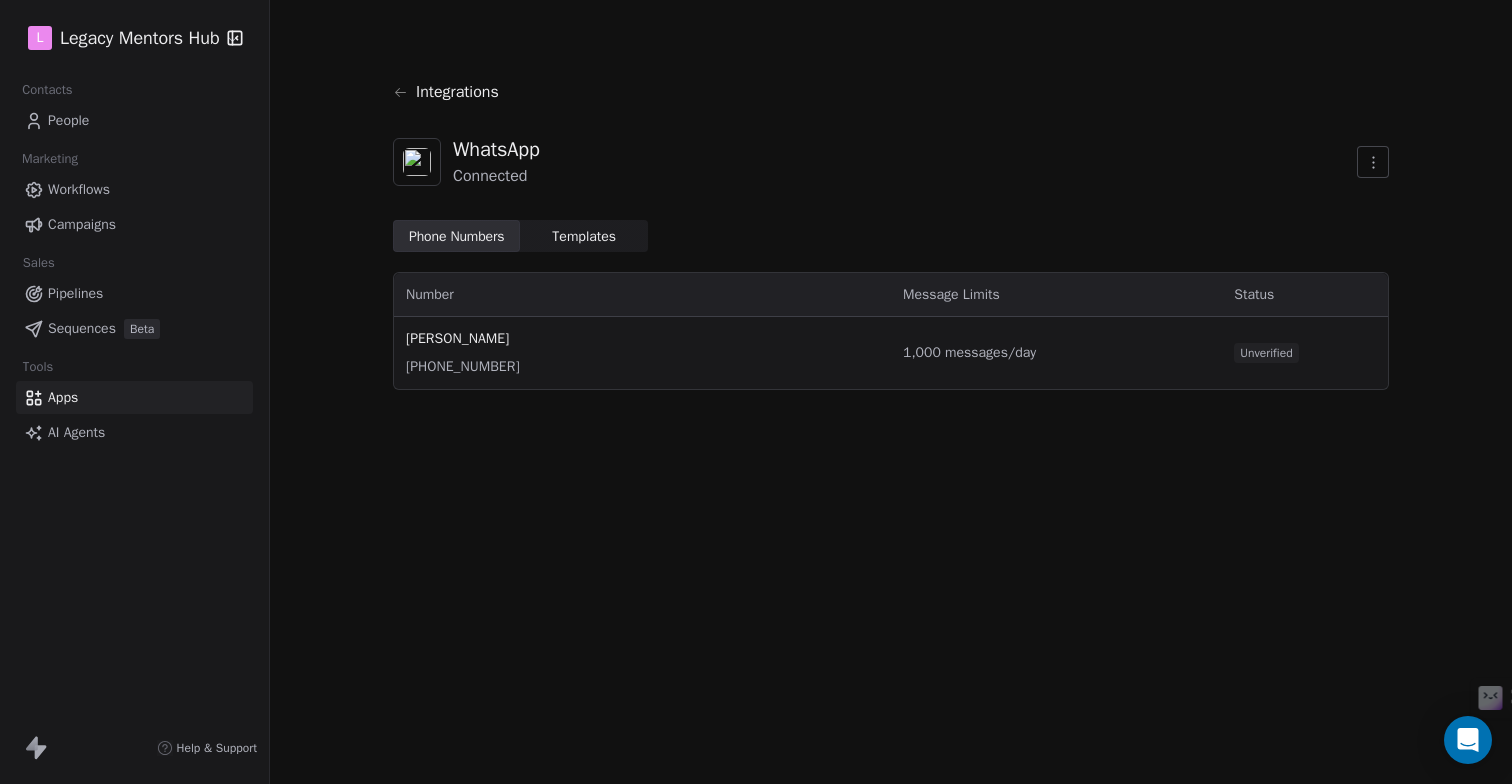 click on "Unverified" at bounding box center (1266, 353) 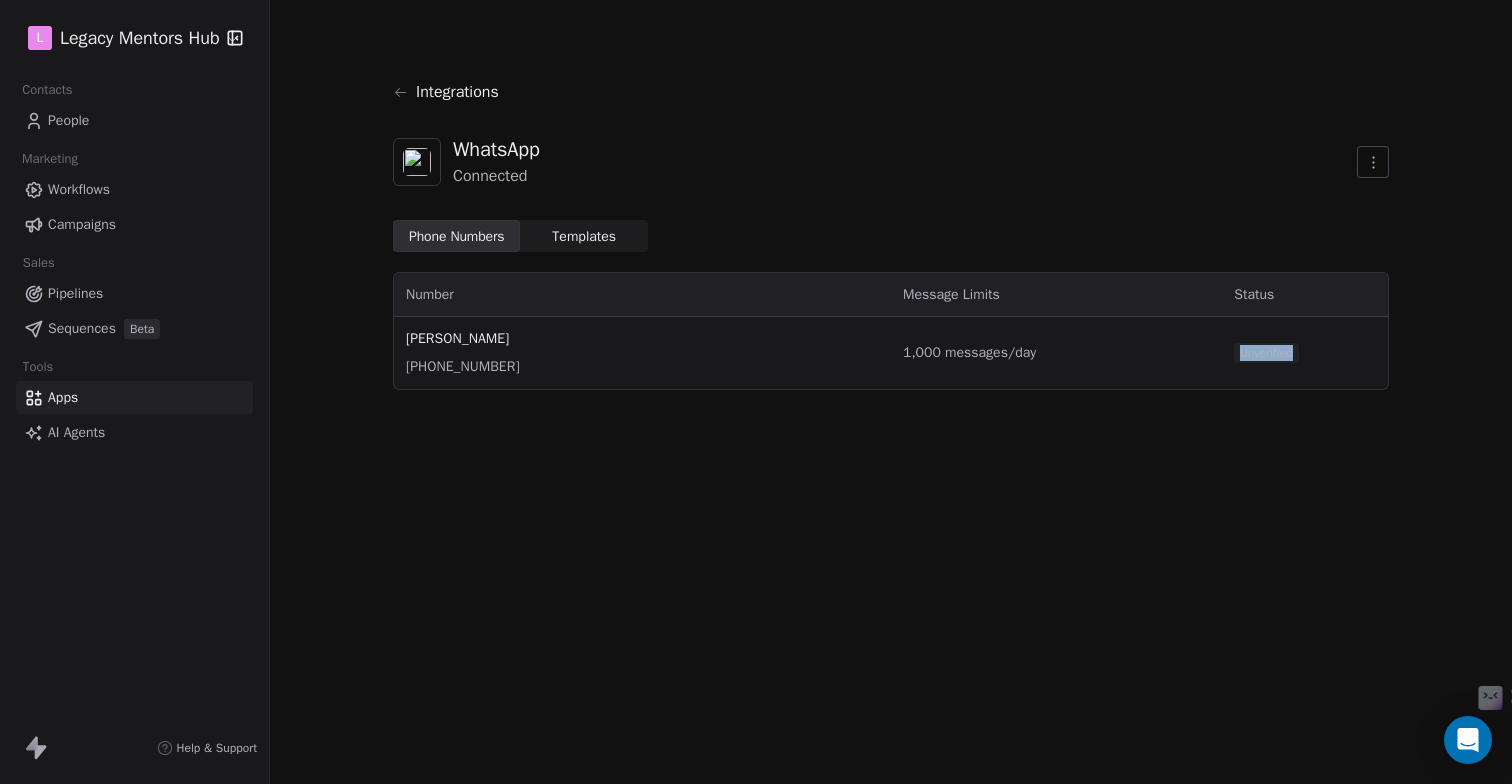 click on "Unverified" at bounding box center [1266, 353] 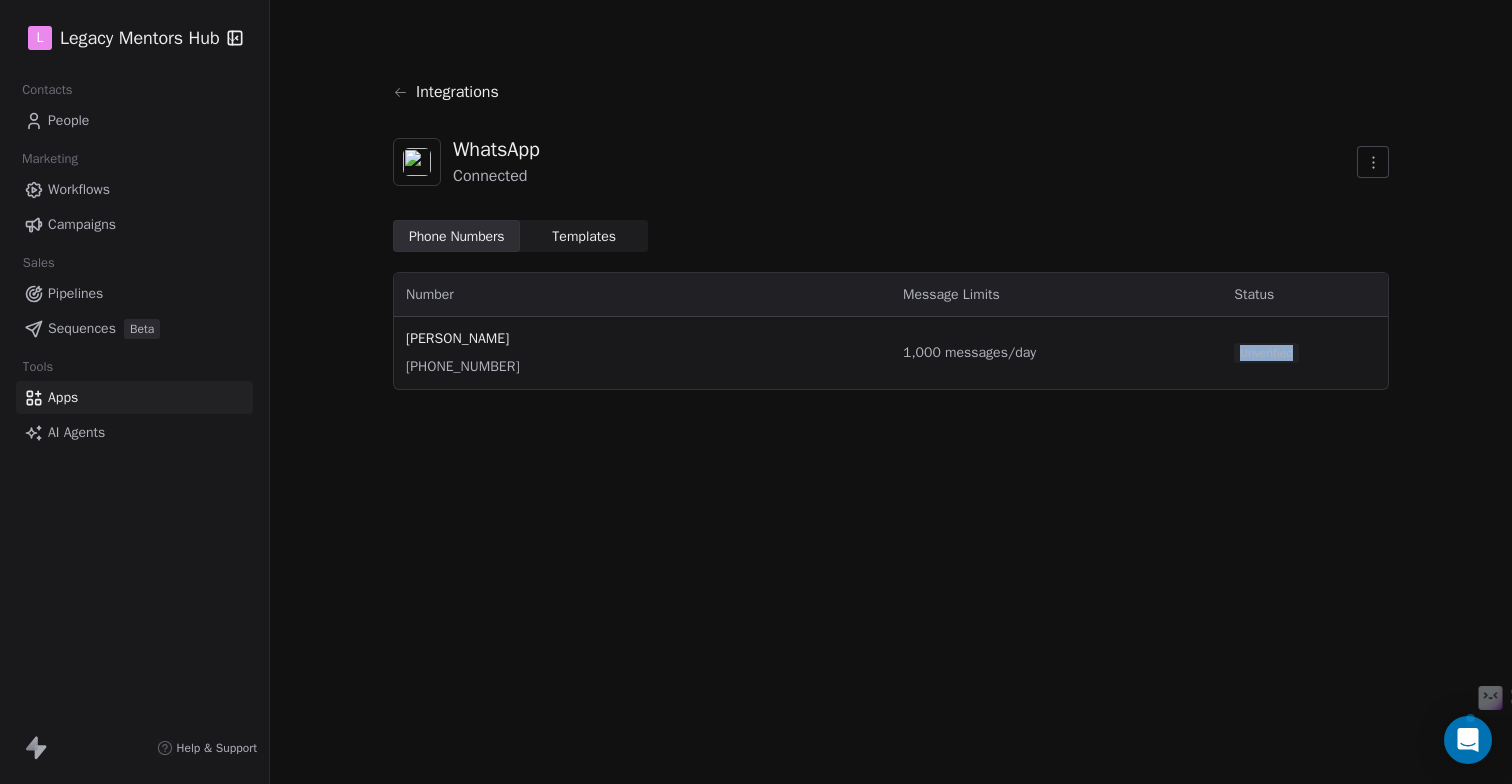 click on "Unverified" at bounding box center (1266, 353) 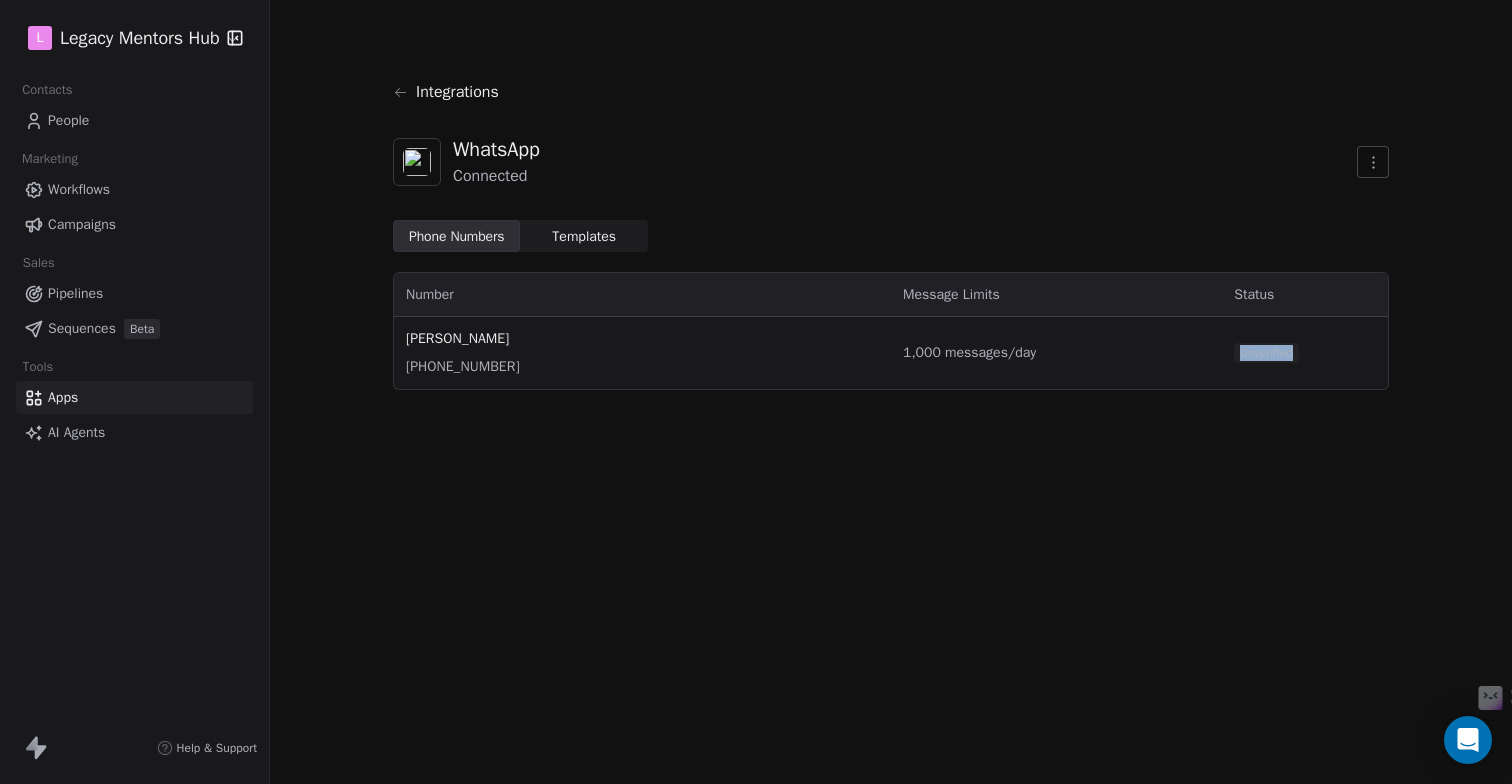 click on "Integrations WhatsApp Connected Phone Numbers Phone Numbers Templates Templates Number Message Limits Status Shankar Jayaraman +971 54 392 7267 1,000 messages/day Unverified" at bounding box center (891, 392) 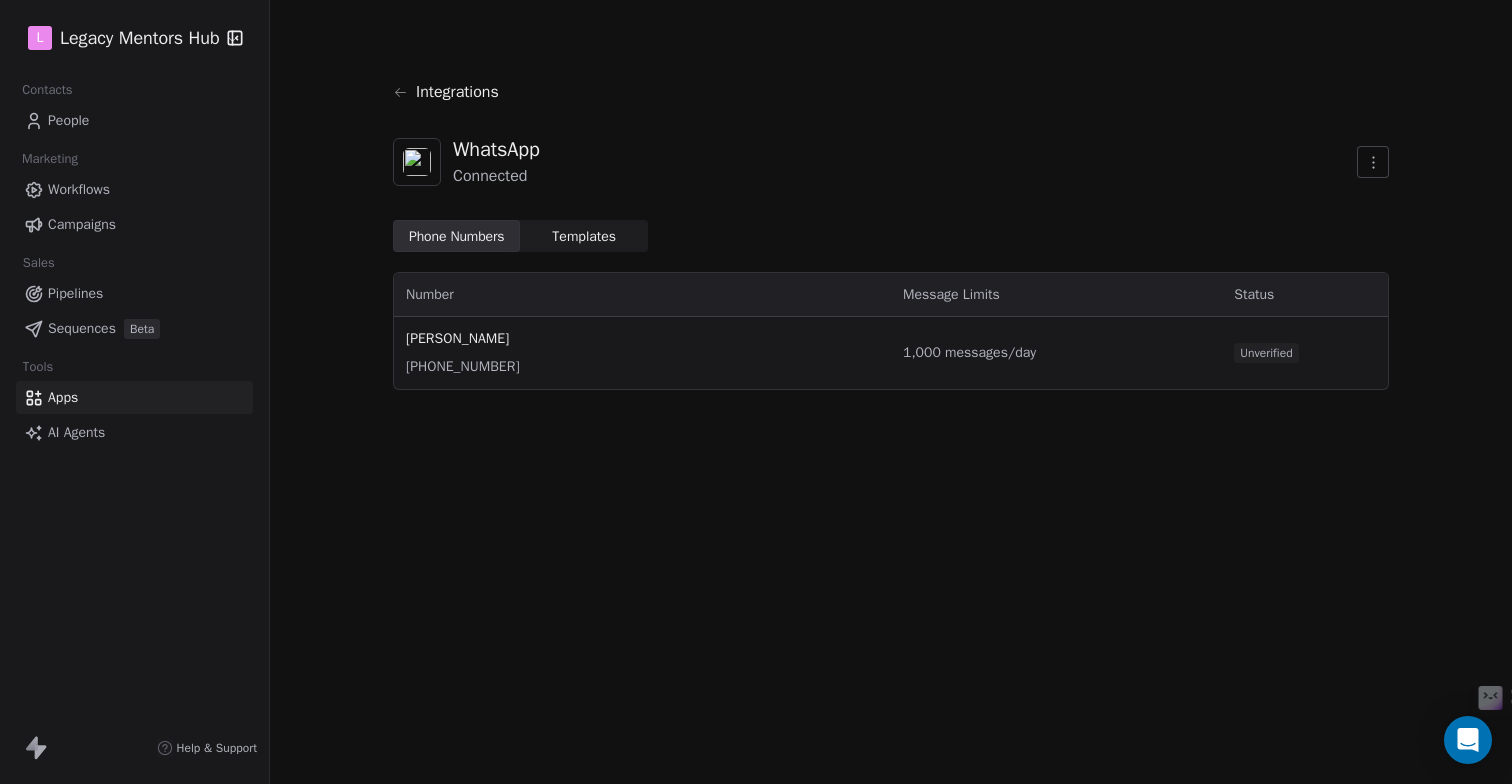 click on "Integrations" at bounding box center (891, 92) 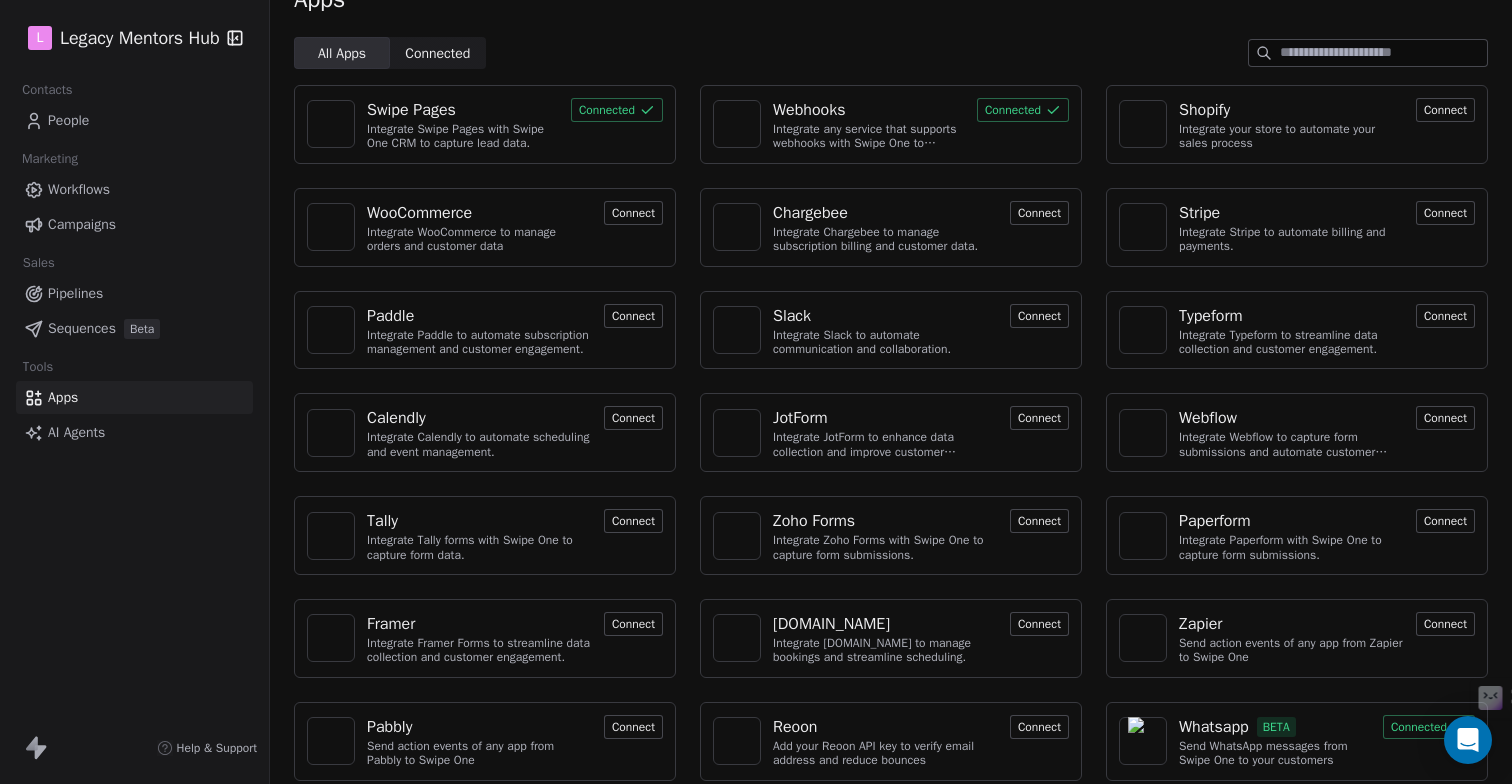 scroll, scrollTop: 51, scrollLeft: 0, axis: vertical 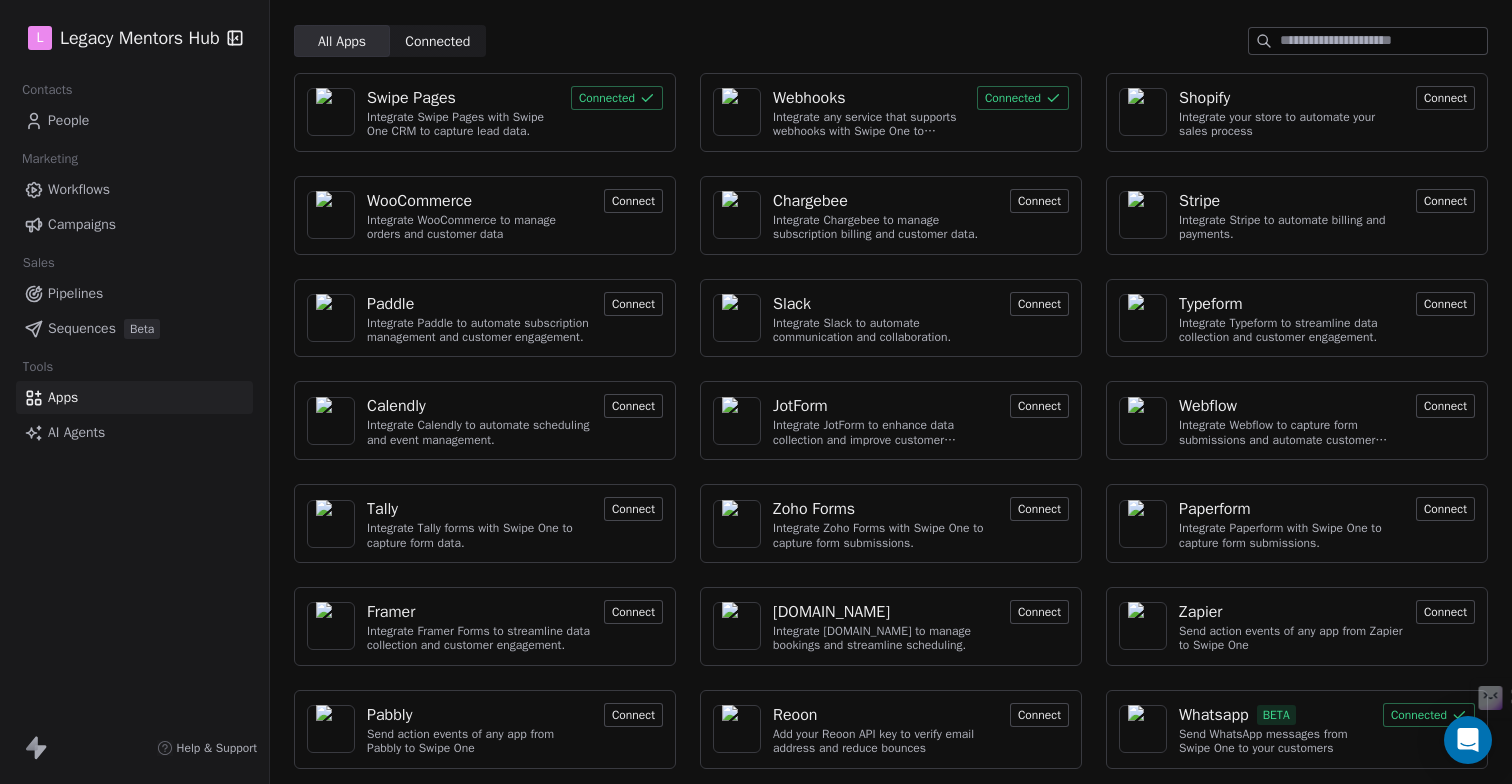 click on "Send WhatsApp messages from Swipe One to your customers" at bounding box center [1275, 741] 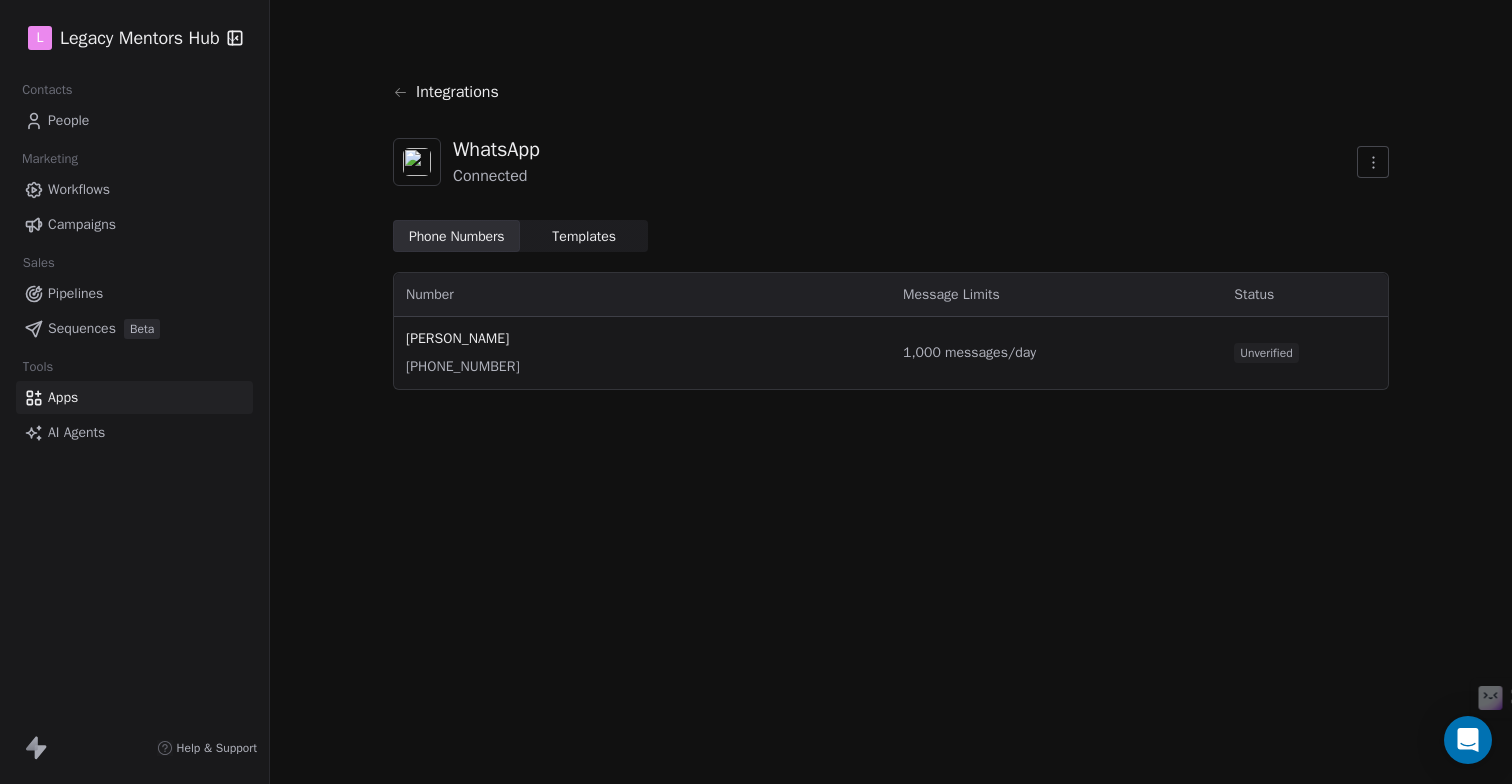 scroll, scrollTop: 0, scrollLeft: 0, axis: both 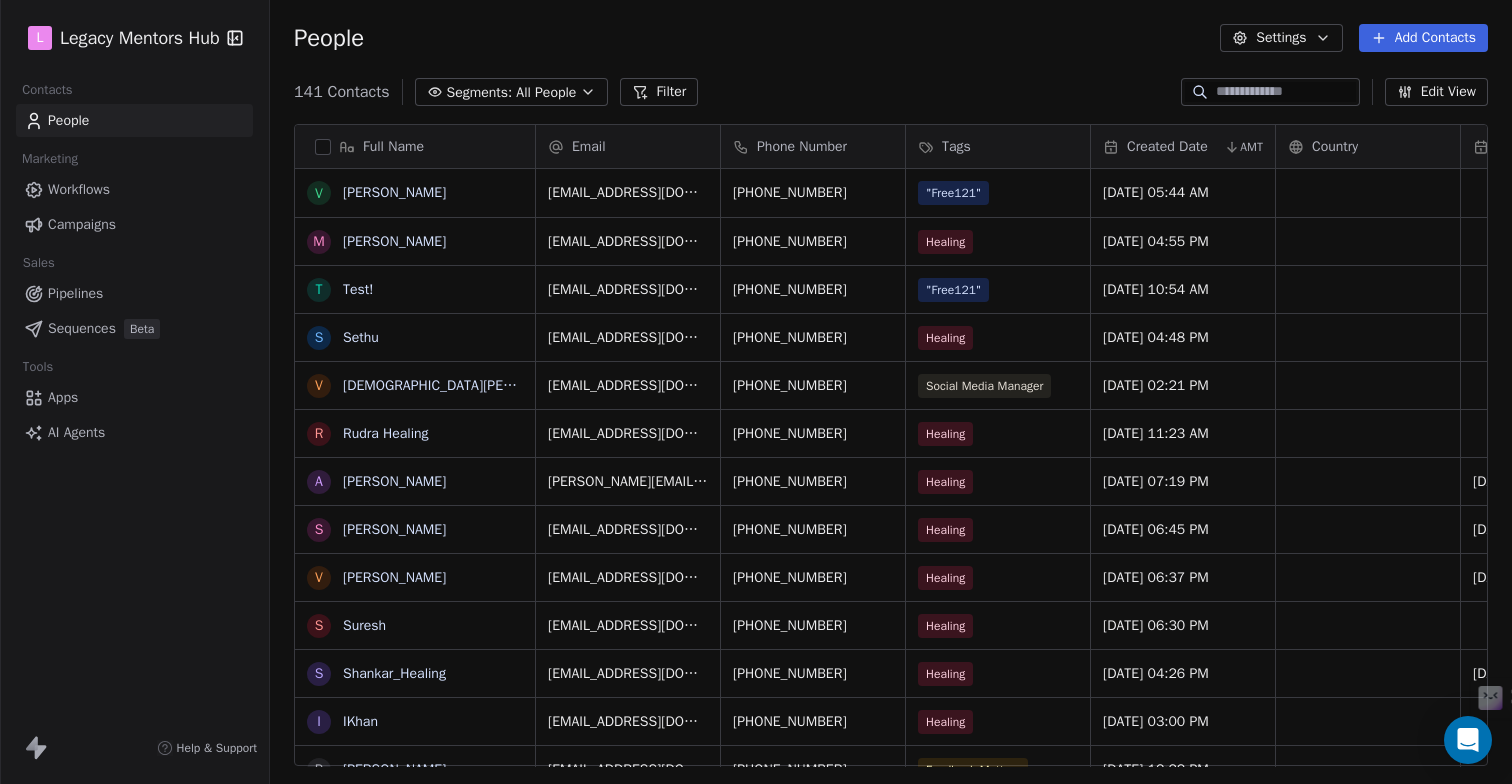 click on "People Settings  Add Contacts" at bounding box center (891, 38) 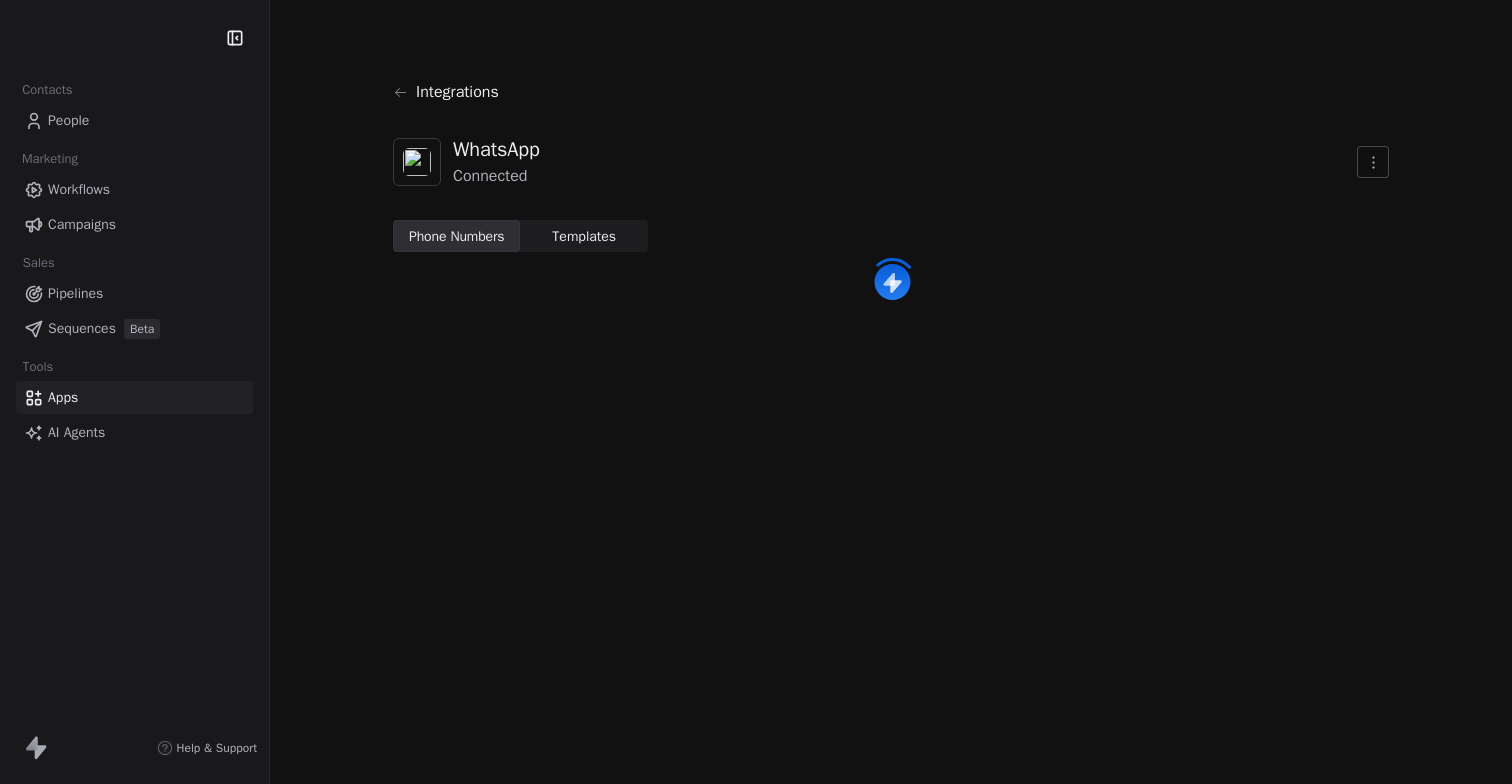 scroll, scrollTop: 0, scrollLeft: 0, axis: both 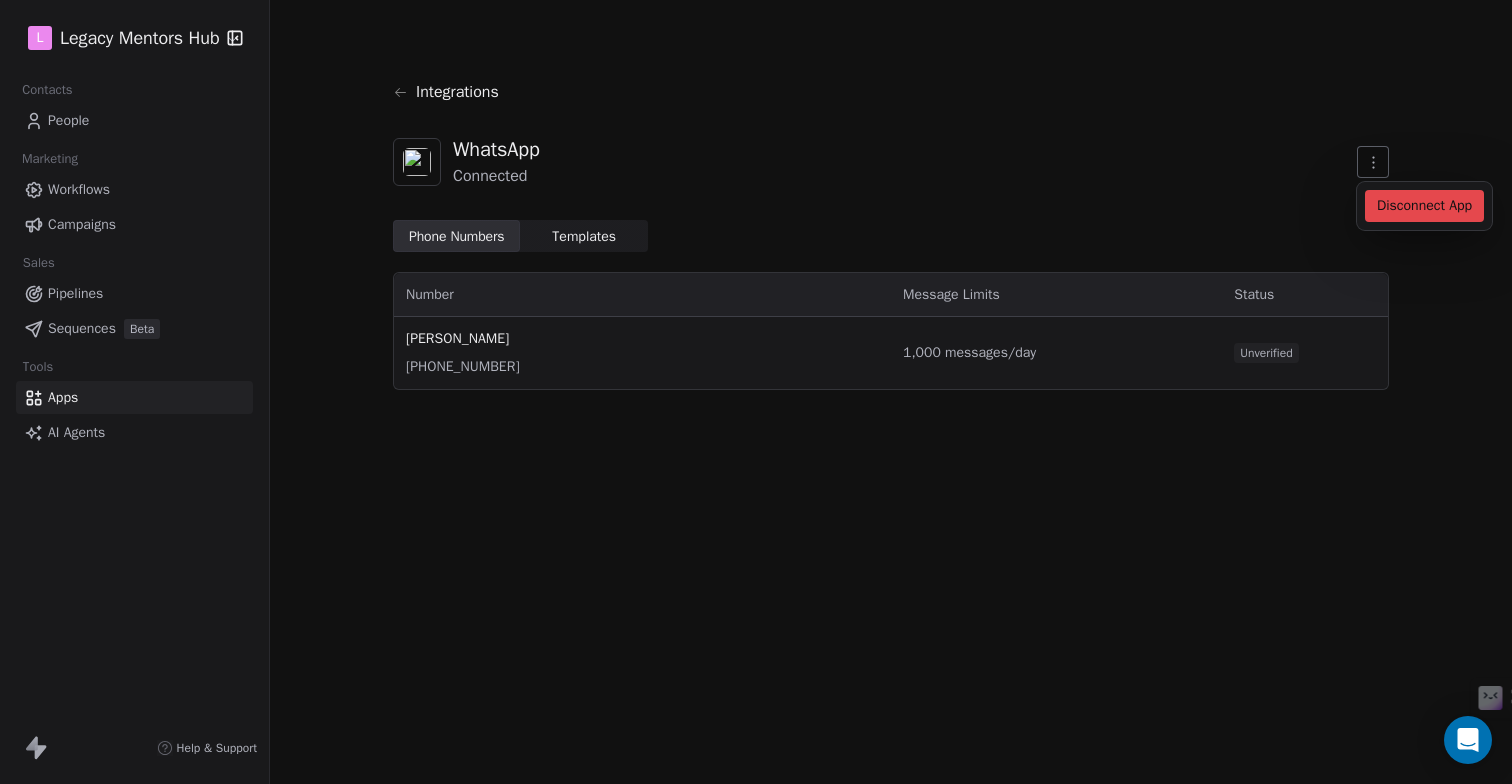 click on "L Legacy Mentors Hub Contacts People Marketing Workflows Campaigns Sales Pipelines Sequences Beta Tools Apps AI Agents Help & Support Integrations WhatsApp Connected Phone Numbers Phone Numbers Templates Templates Number Message Limits Status [PERSON_NAME] [PHONE_NUMBER],000 messages/day Unverified
Disconnect App" at bounding box center (756, 392) 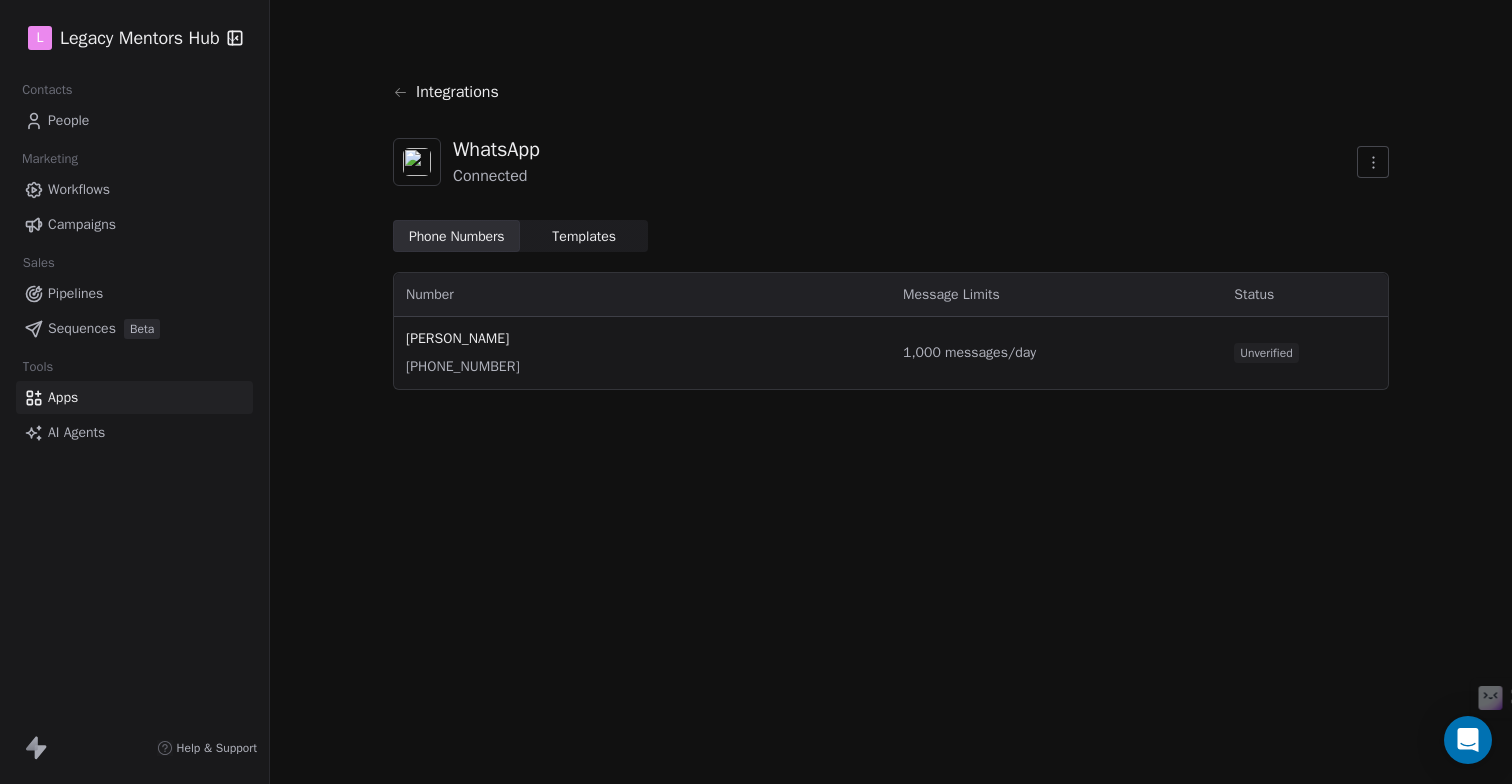 click 